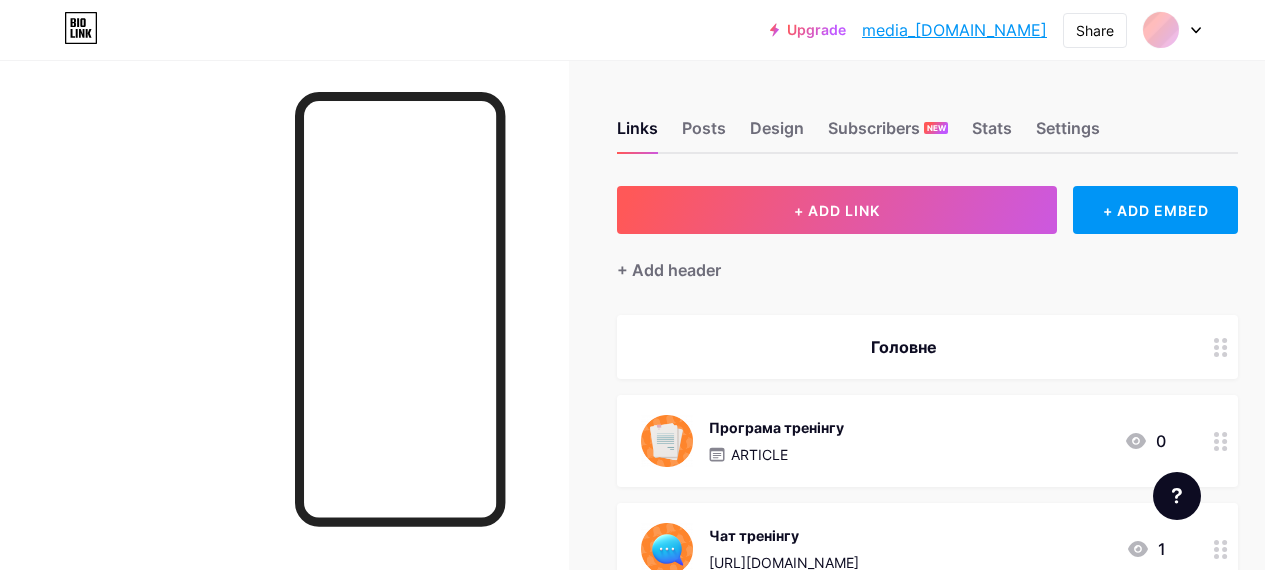 scroll, scrollTop: 0, scrollLeft: 0, axis: both 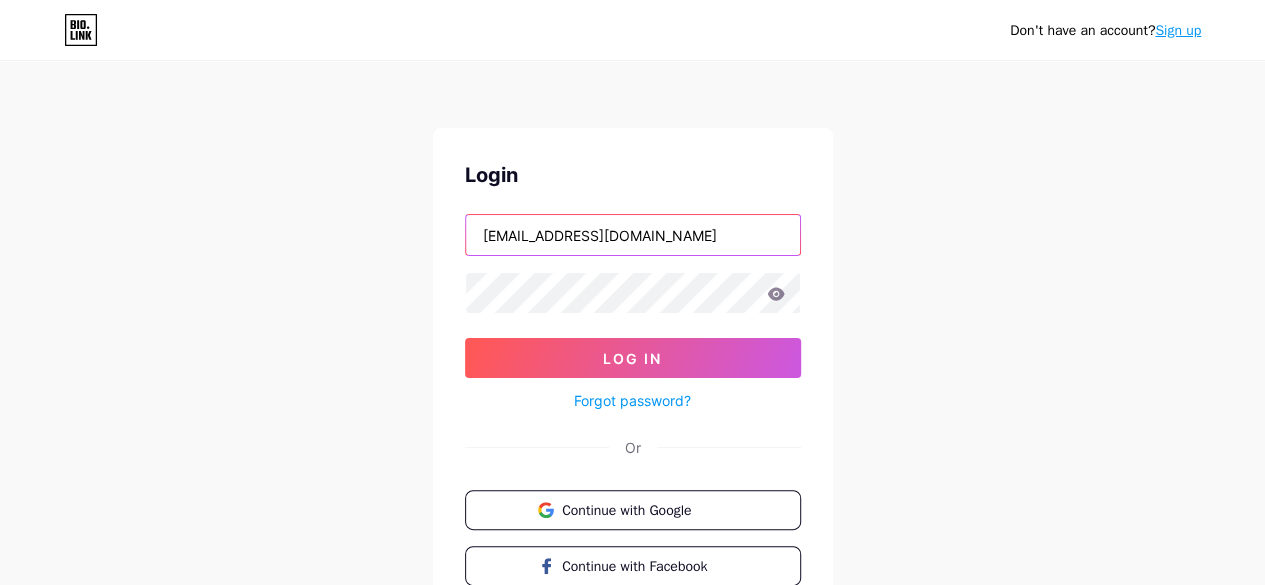 click on "[EMAIL_ADDRESS][DOMAIN_NAME]" at bounding box center [633, 235] 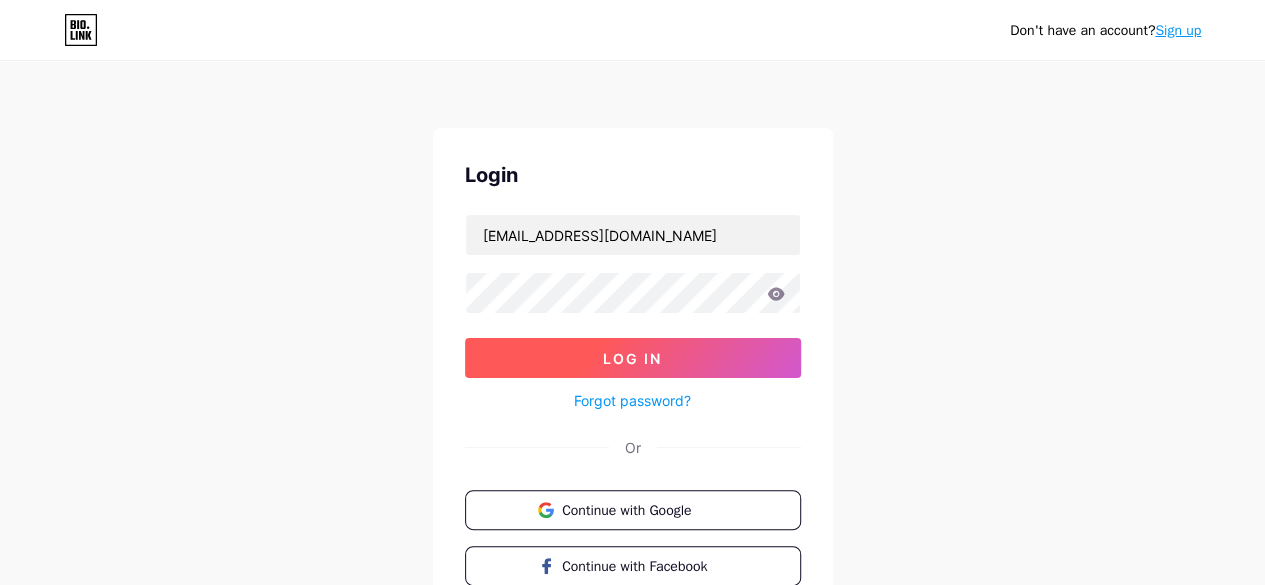 click on "Log In" at bounding box center [633, 358] 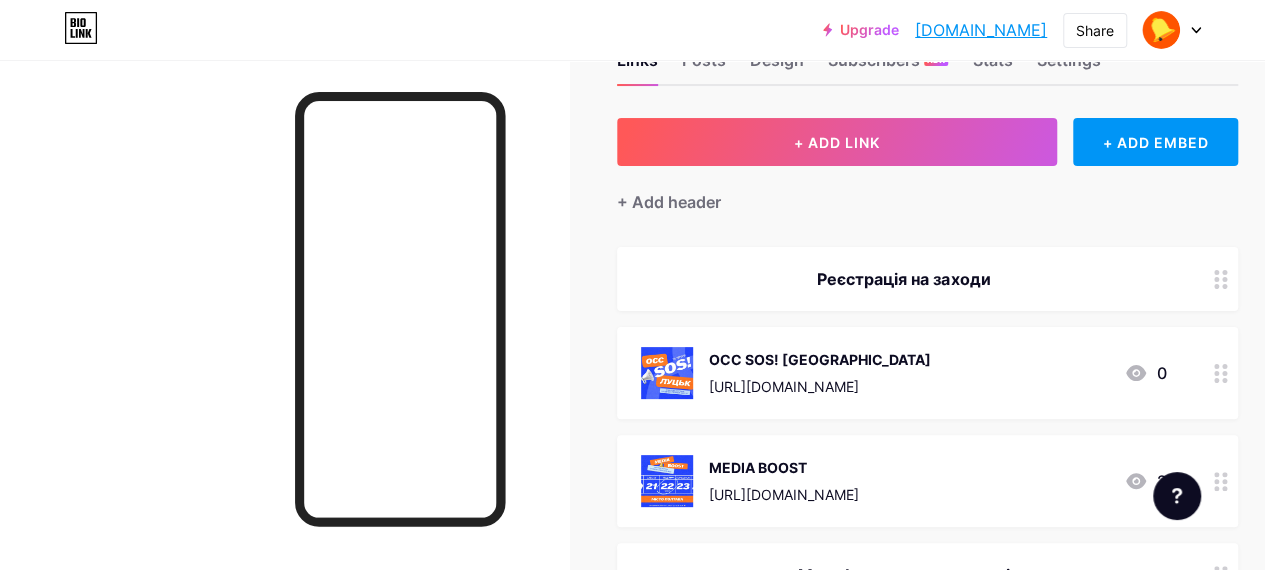 scroll, scrollTop: 100, scrollLeft: 0, axis: vertical 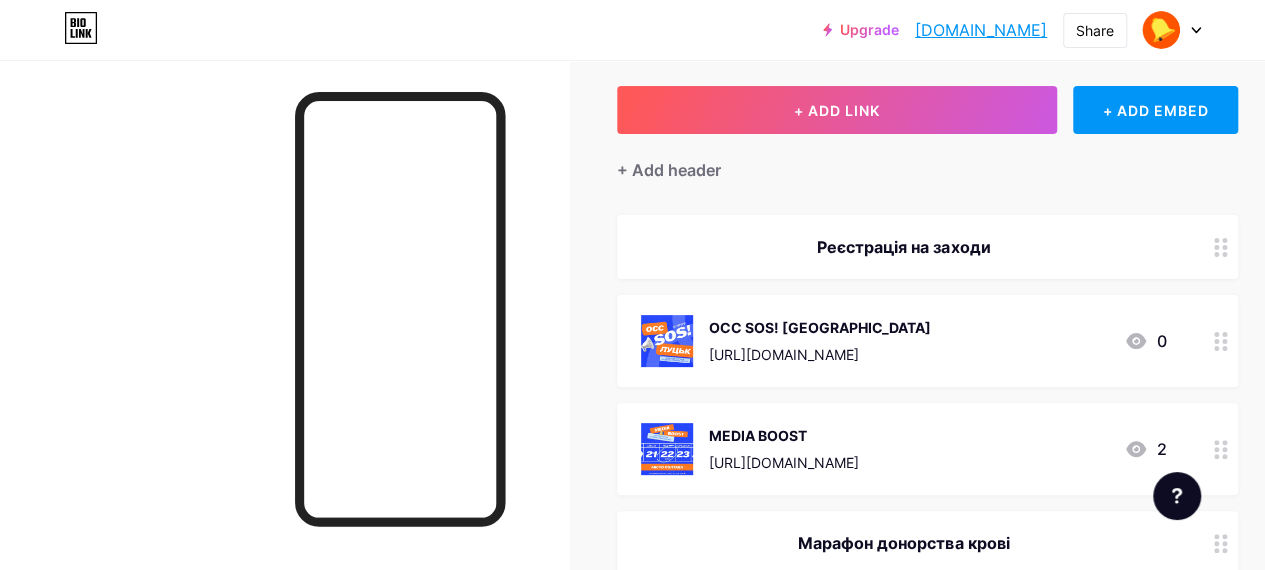 click on "ОСС SOS! Луцьк" at bounding box center (820, 327) 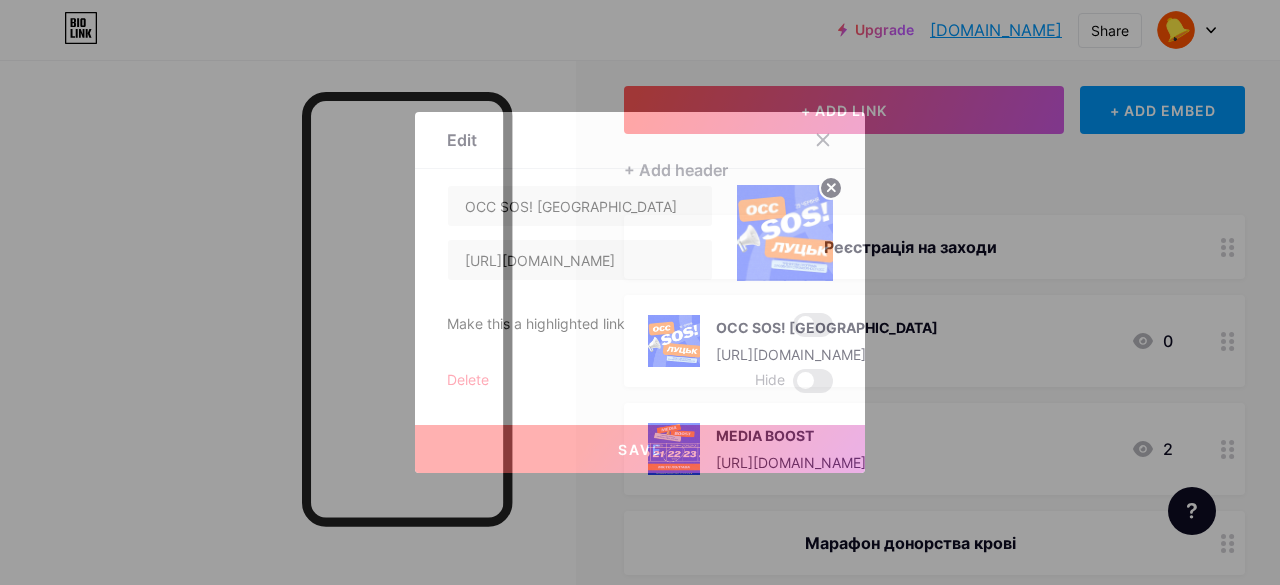 click at bounding box center [640, 292] 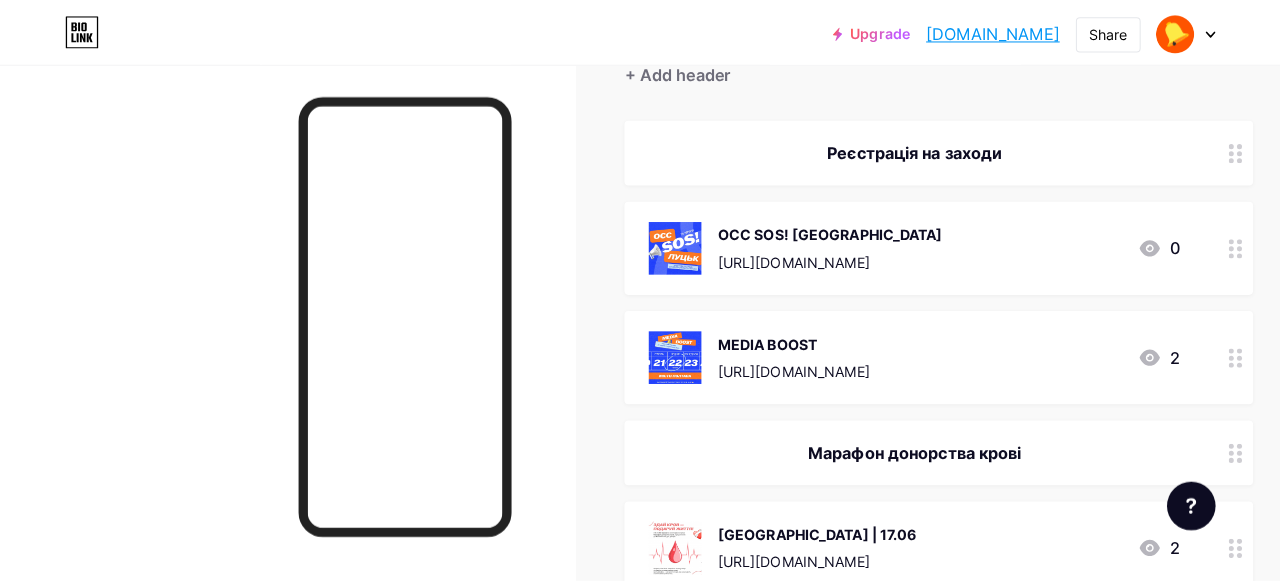 scroll, scrollTop: 0, scrollLeft: 0, axis: both 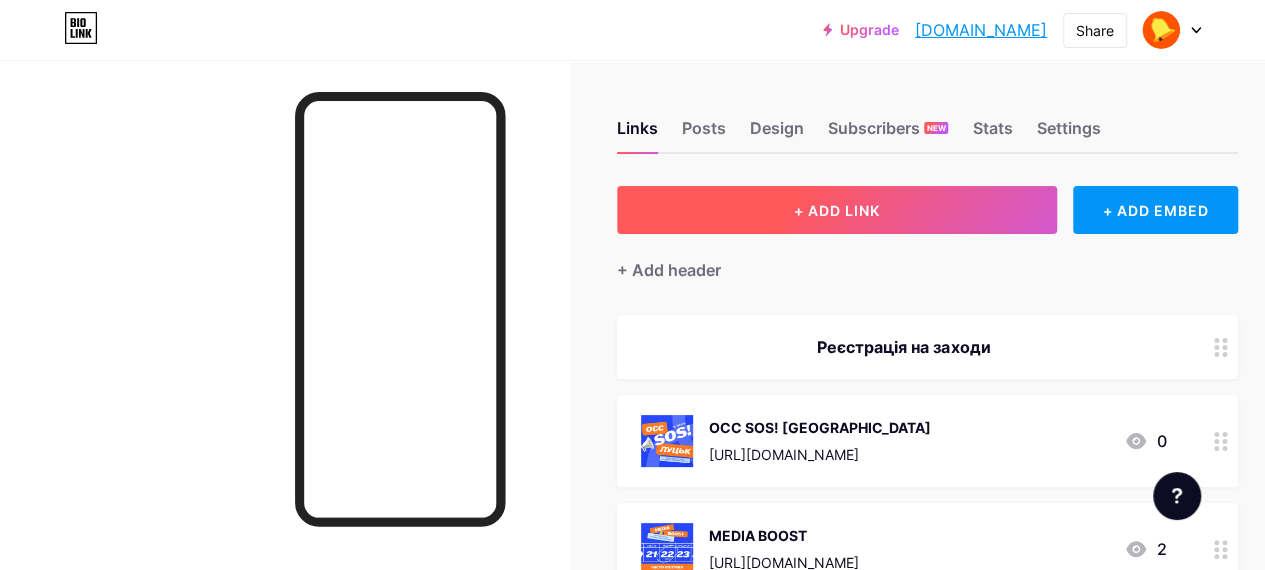 click on "+ ADD LINK" at bounding box center (837, 210) 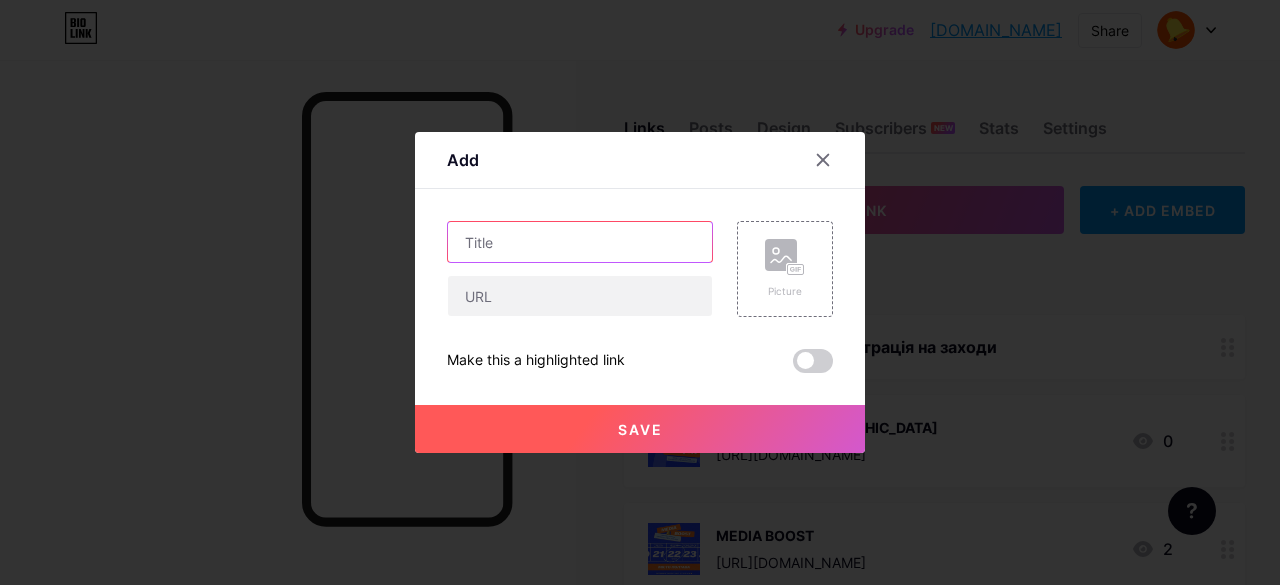 click at bounding box center (580, 242) 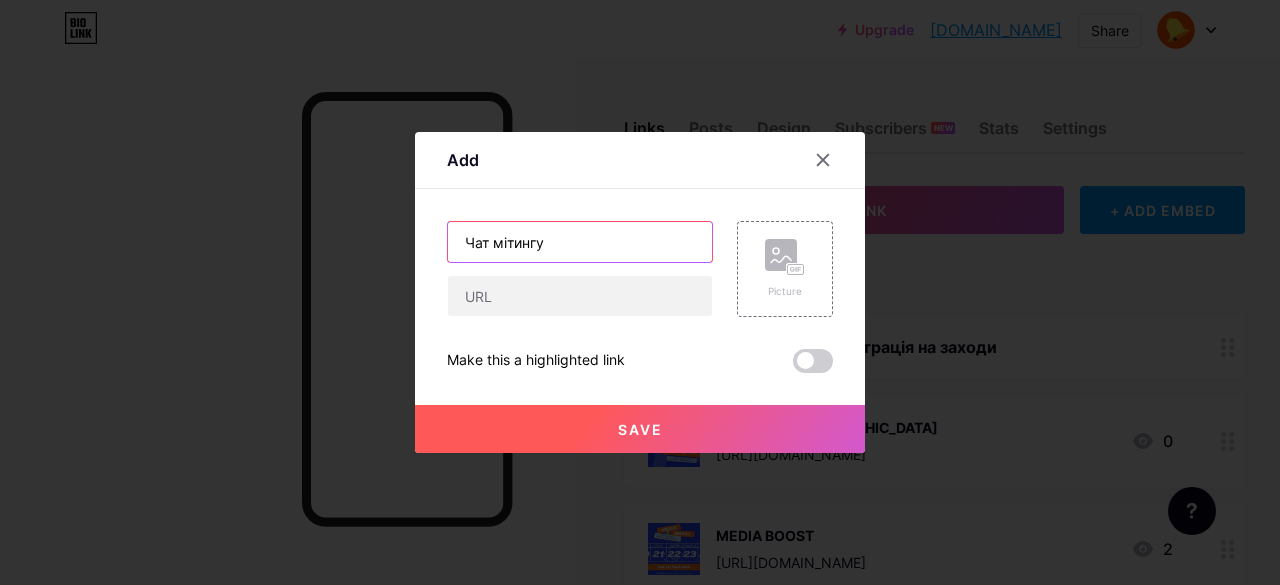 click on "Чат мітингу" at bounding box center (580, 242) 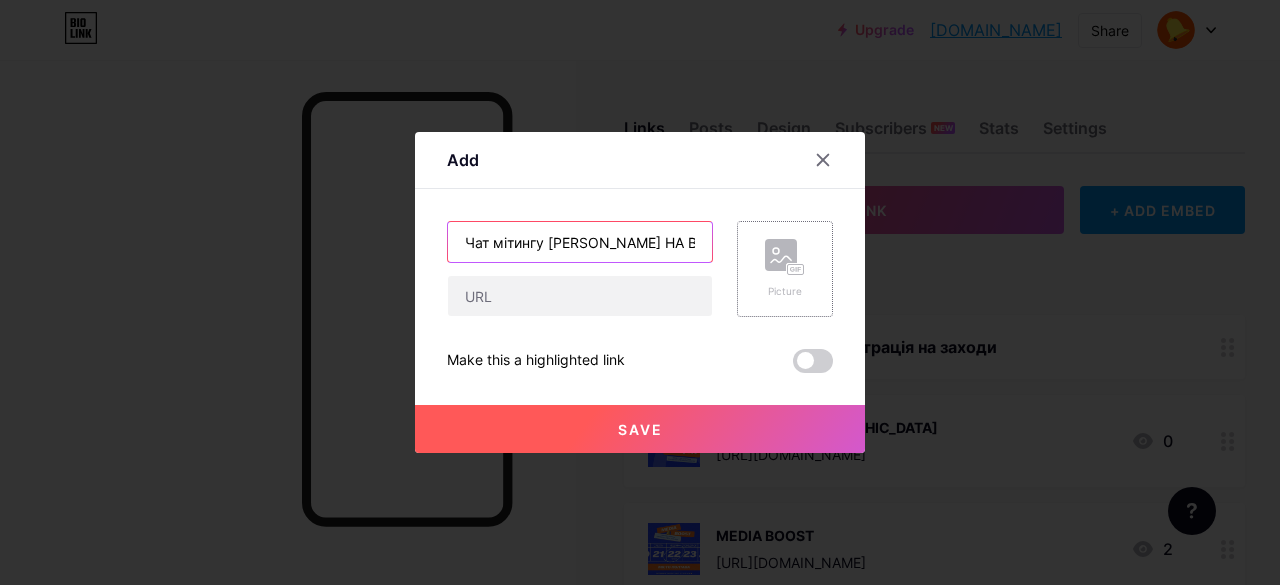 type on "Чат мітингу ВІТРЕНКА НА ВІТЕР" 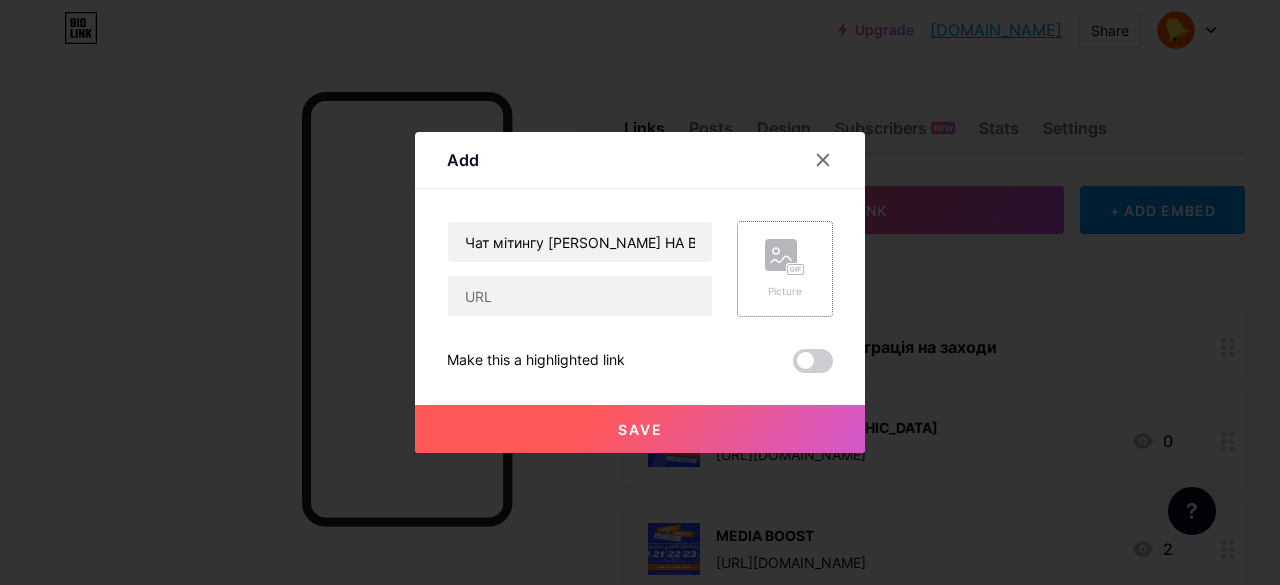 click on "Picture" at bounding box center (785, 269) 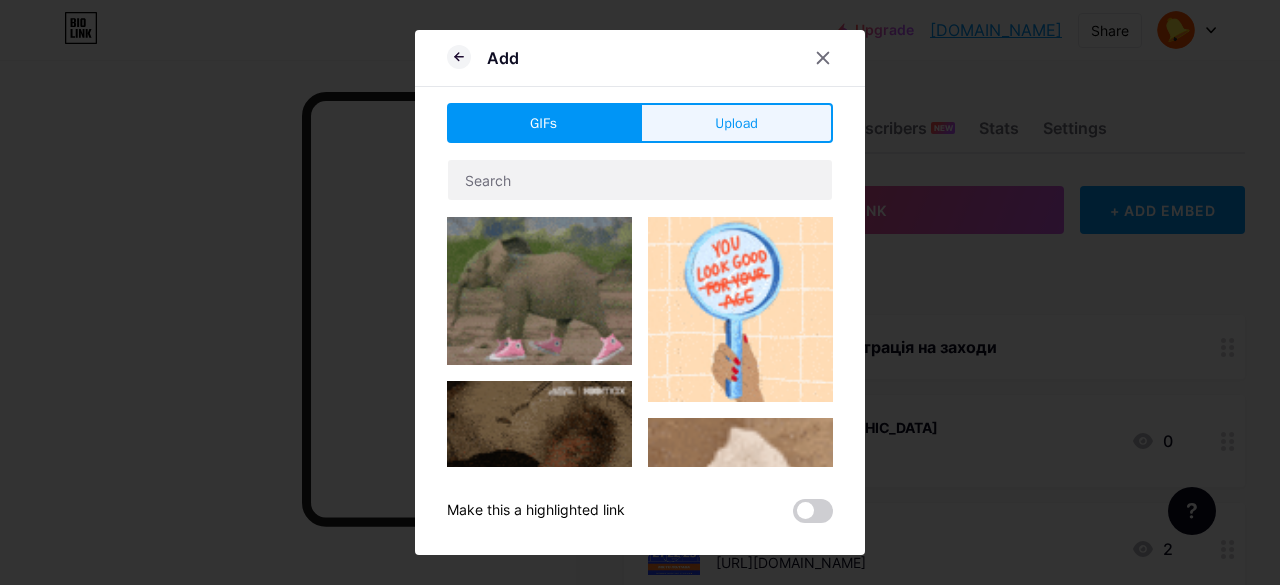 click on "Upload" at bounding box center (736, 123) 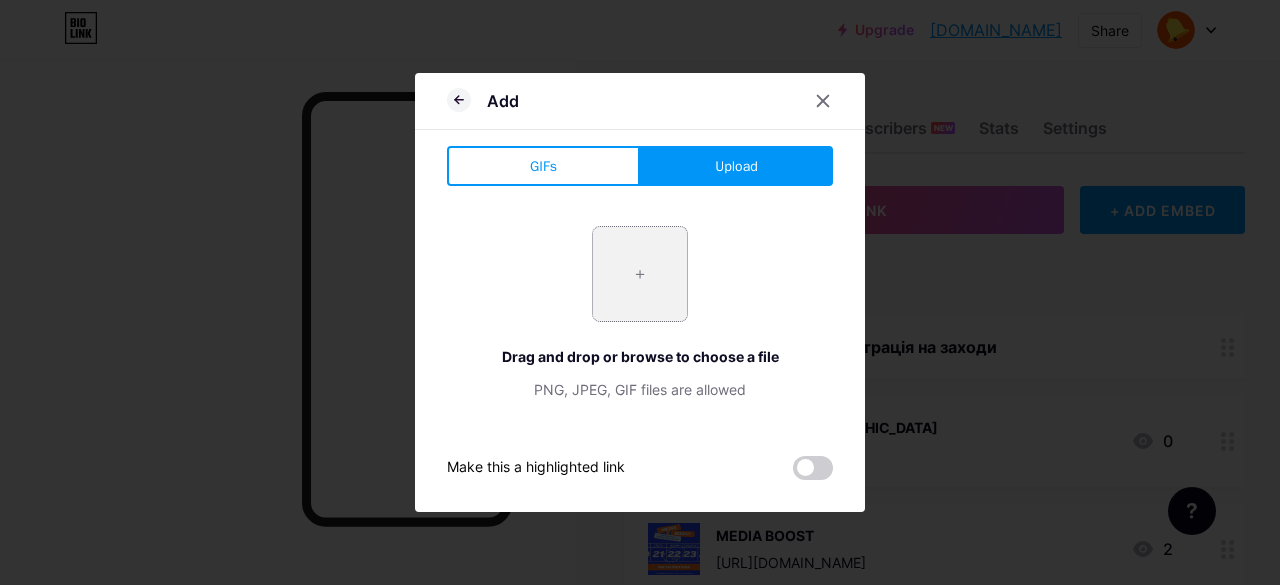 click at bounding box center [640, 274] 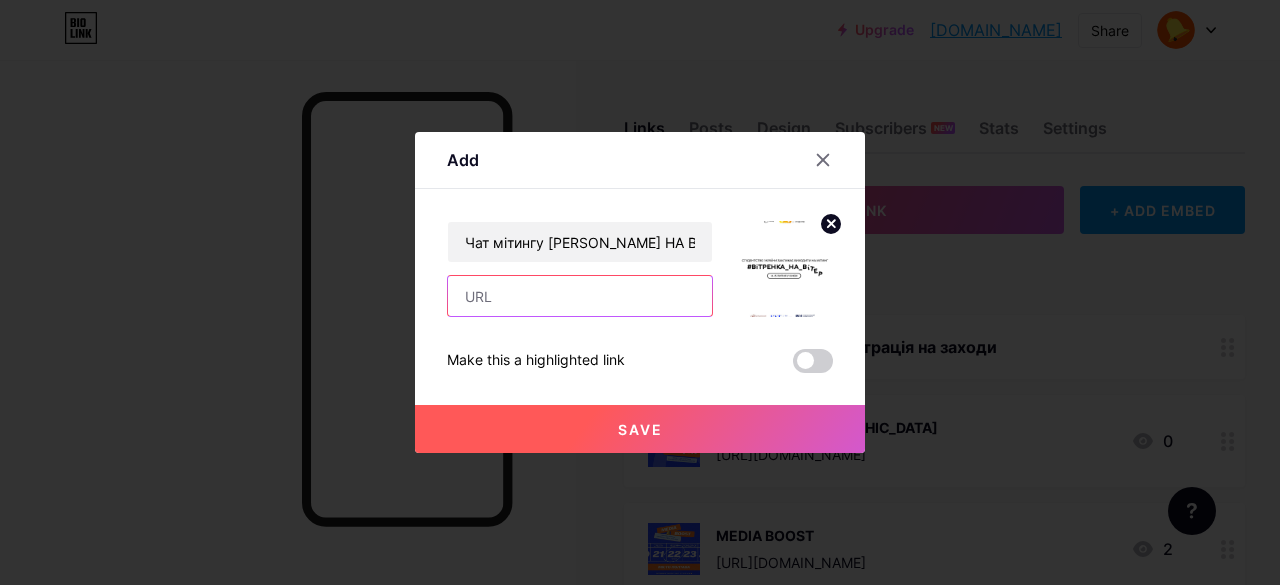 click at bounding box center [580, 296] 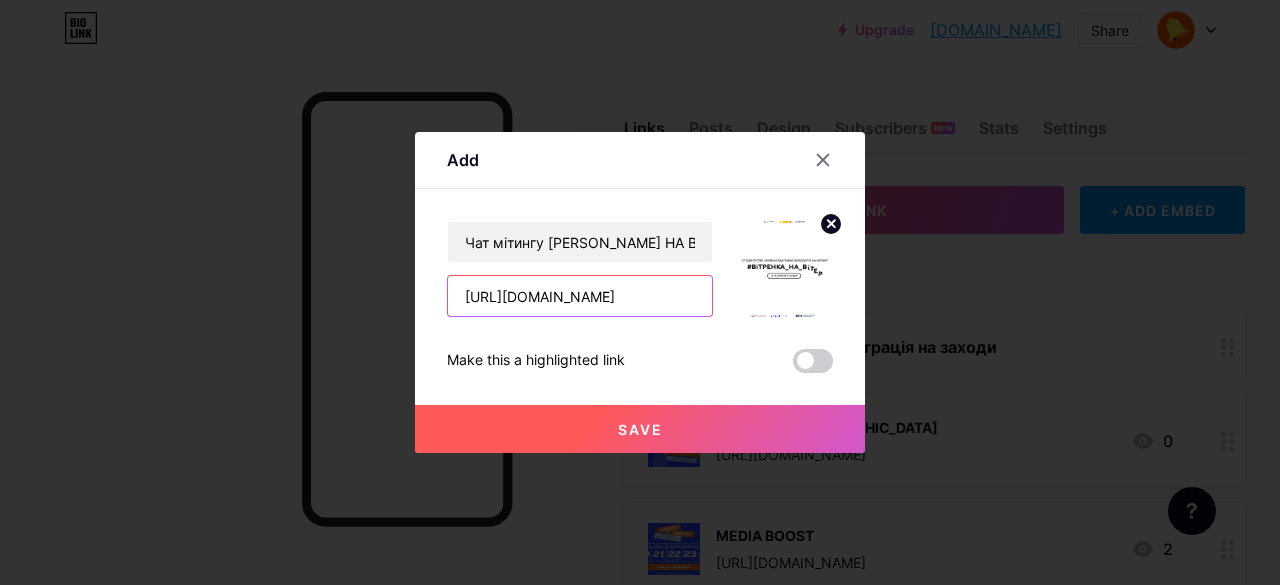scroll, scrollTop: 0, scrollLeft: 3, axis: horizontal 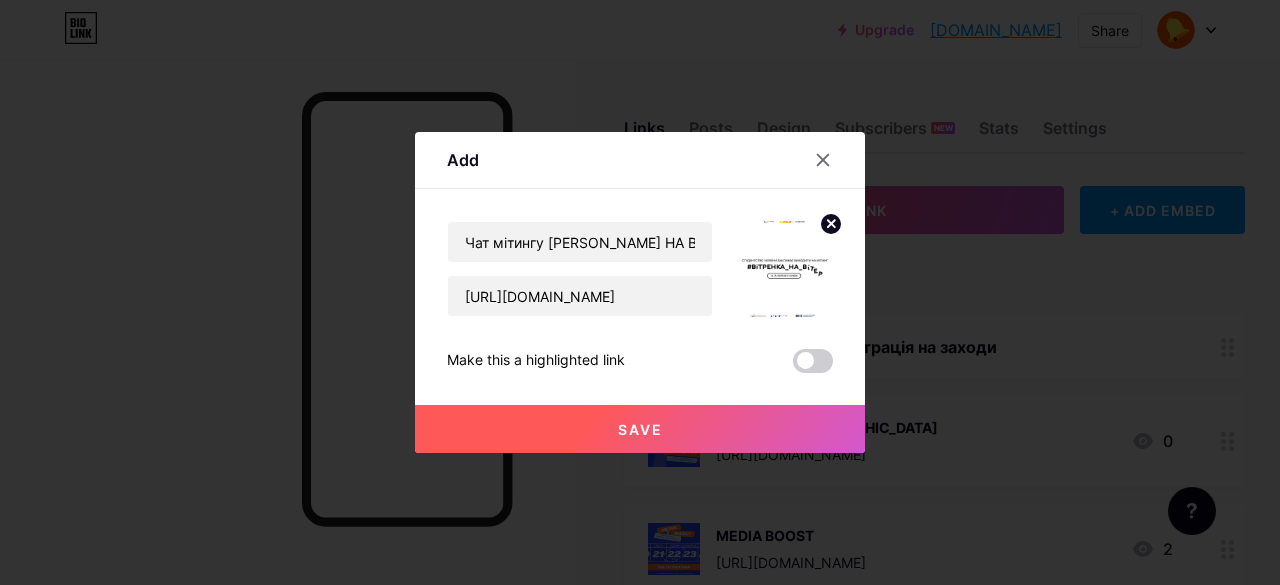 click on "Save" at bounding box center [640, 429] 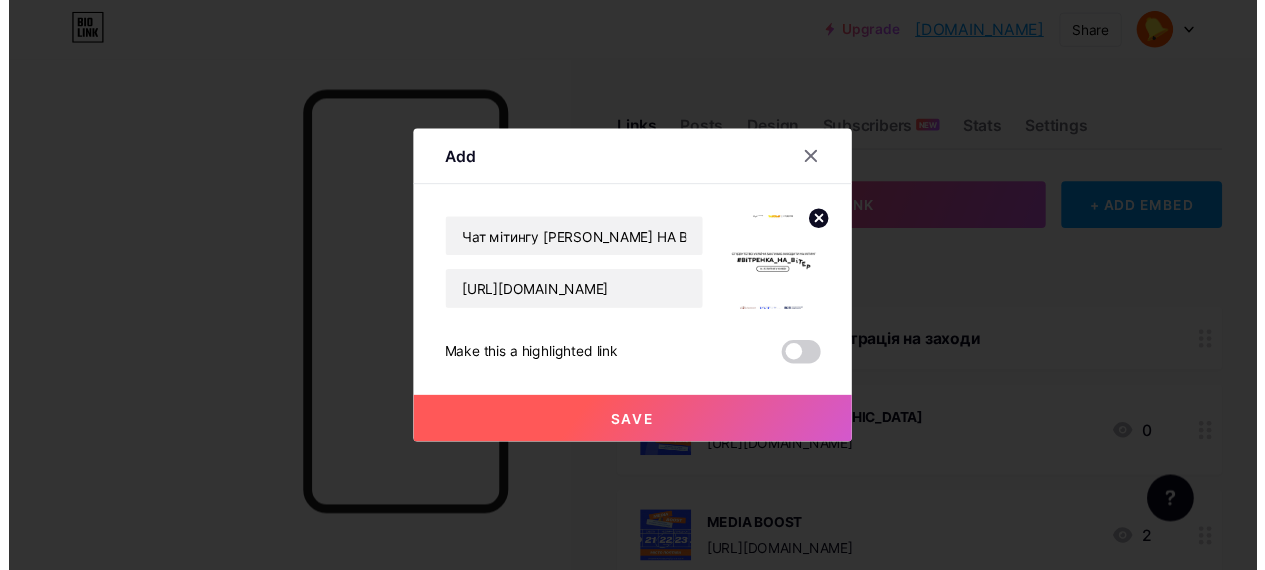 scroll, scrollTop: 0, scrollLeft: 0, axis: both 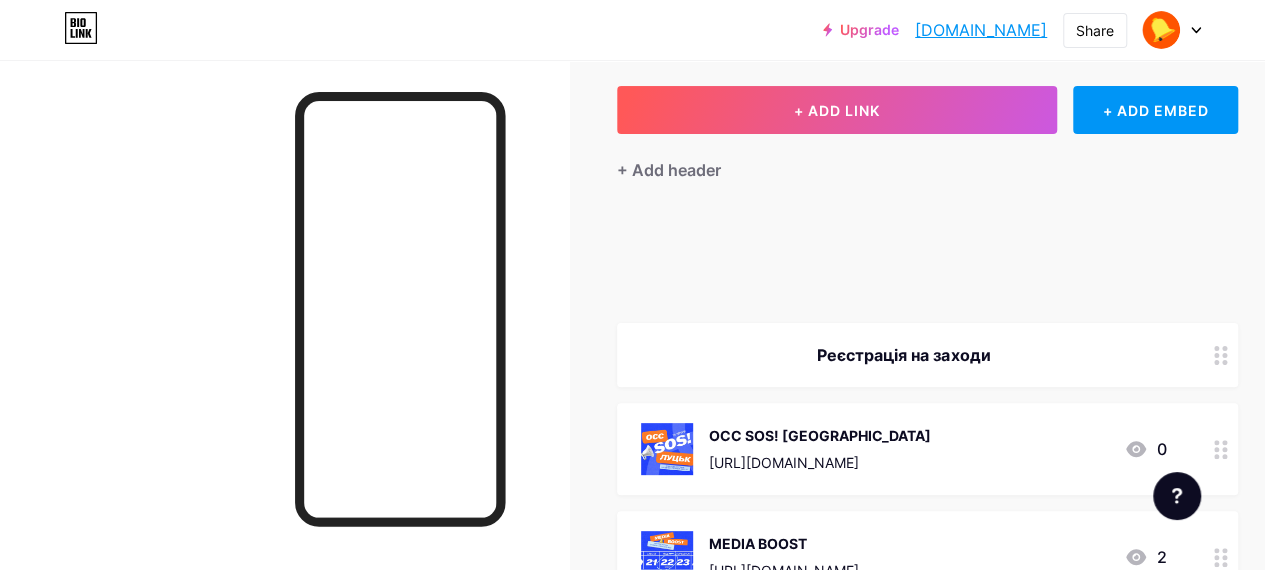 type 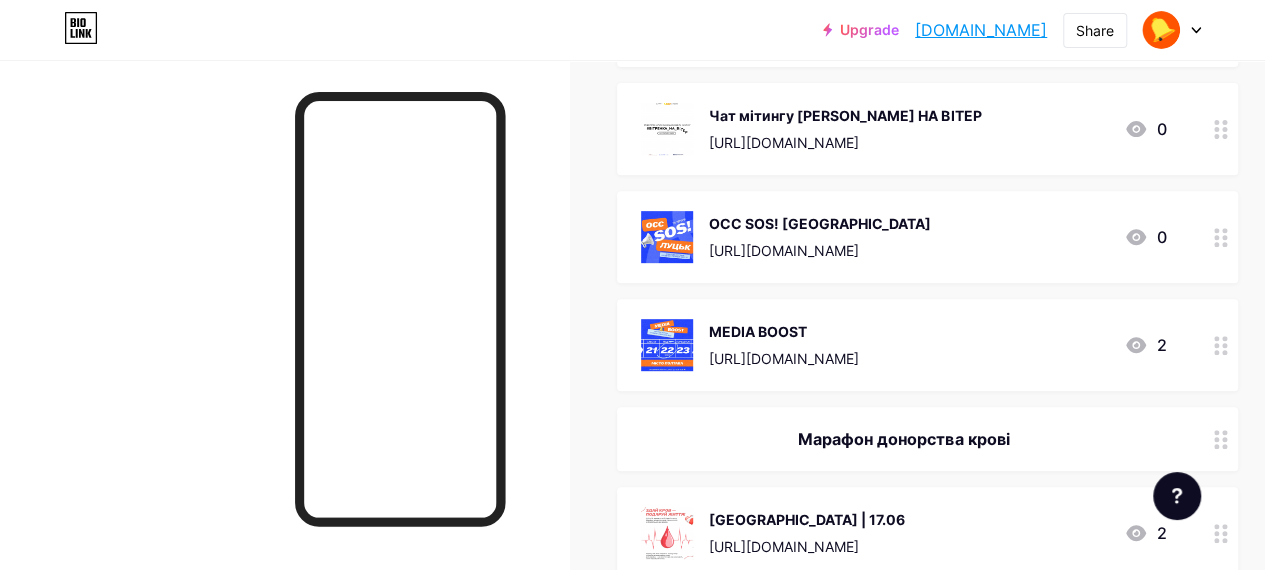 scroll, scrollTop: 400, scrollLeft: 0, axis: vertical 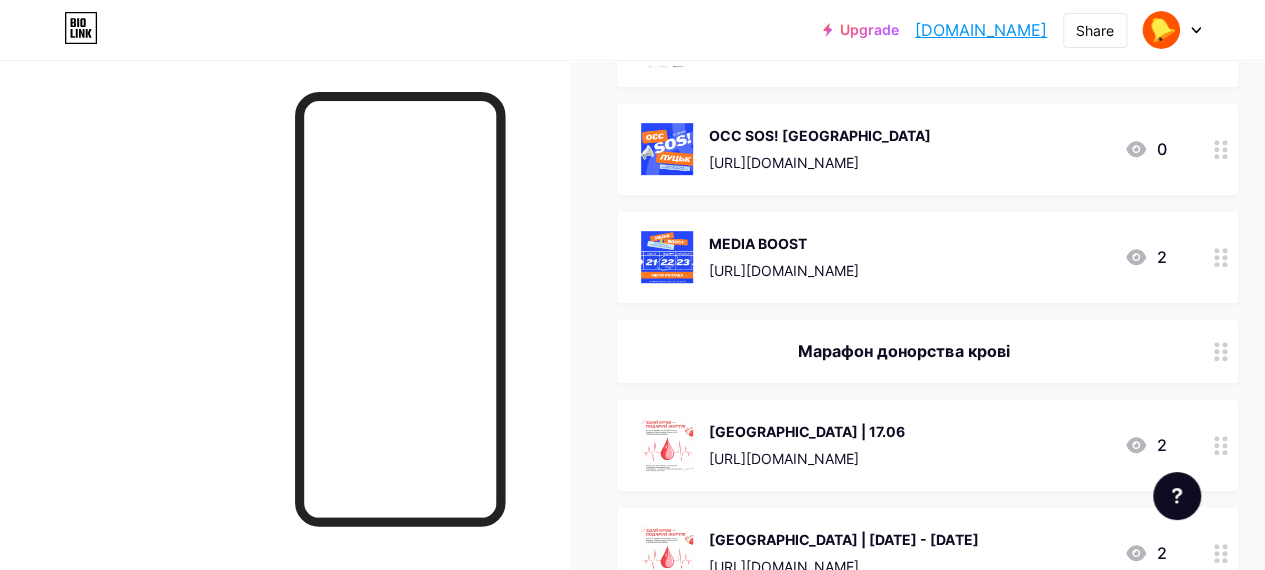 click on "ОСС SOS! Луцьк" at bounding box center [820, 135] 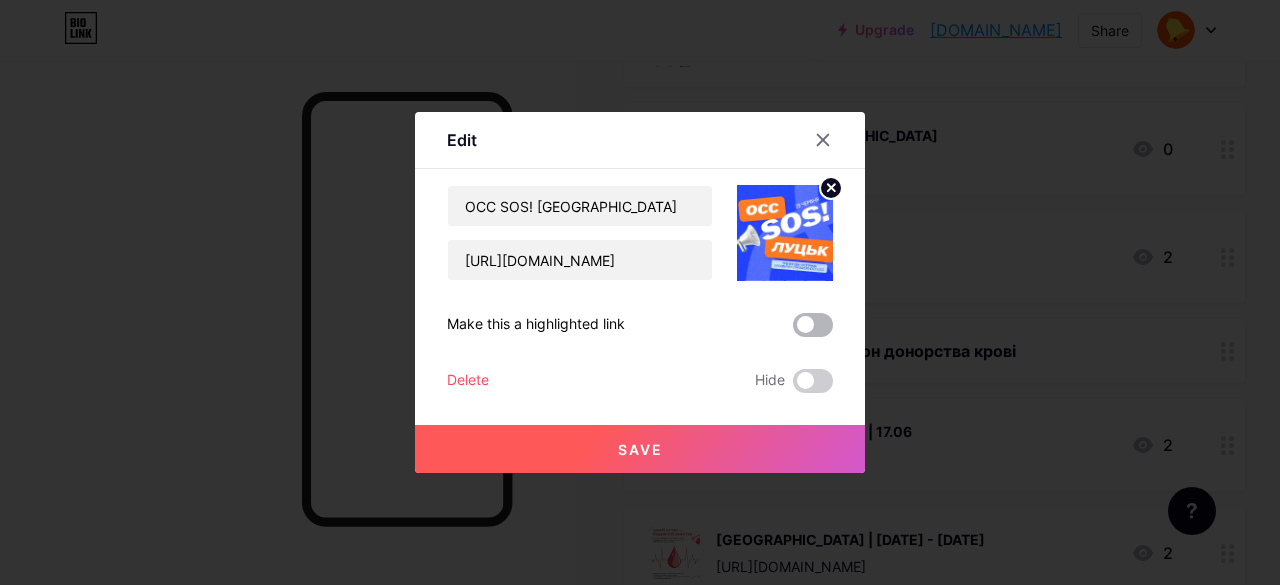 click at bounding box center [813, 325] 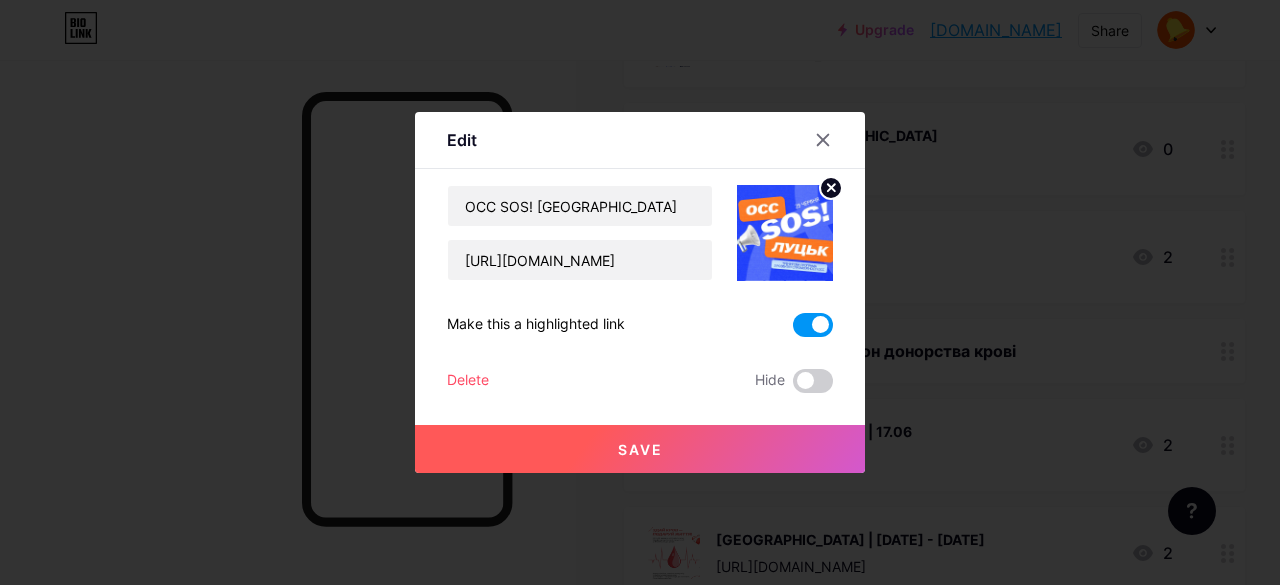 click at bounding box center [813, 325] 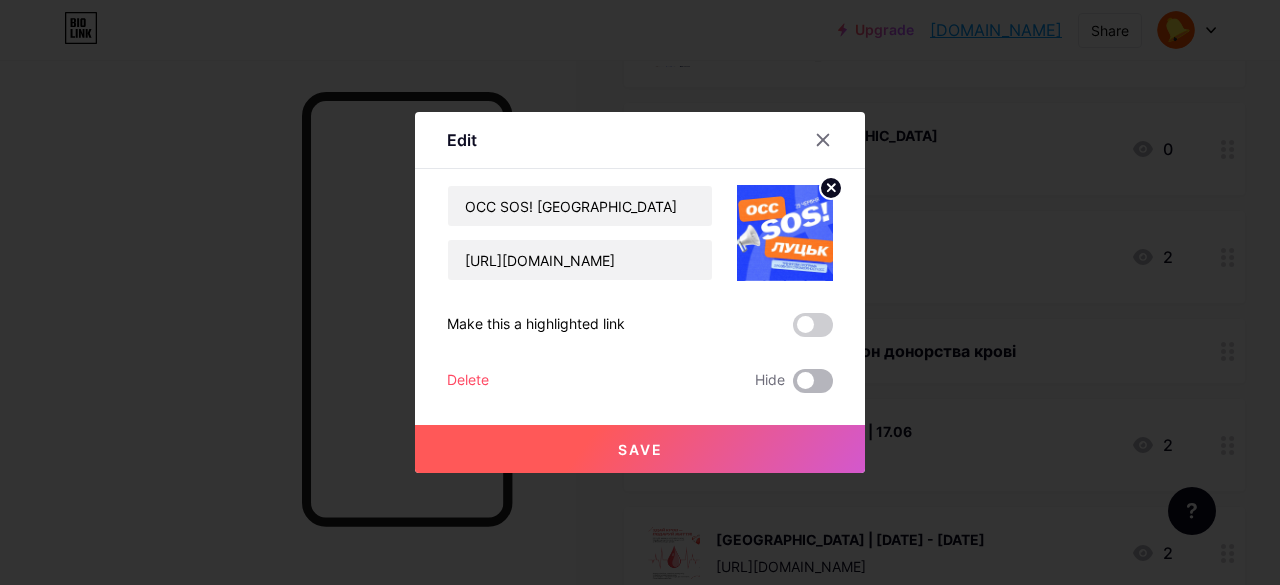 click at bounding box center [813, 381] 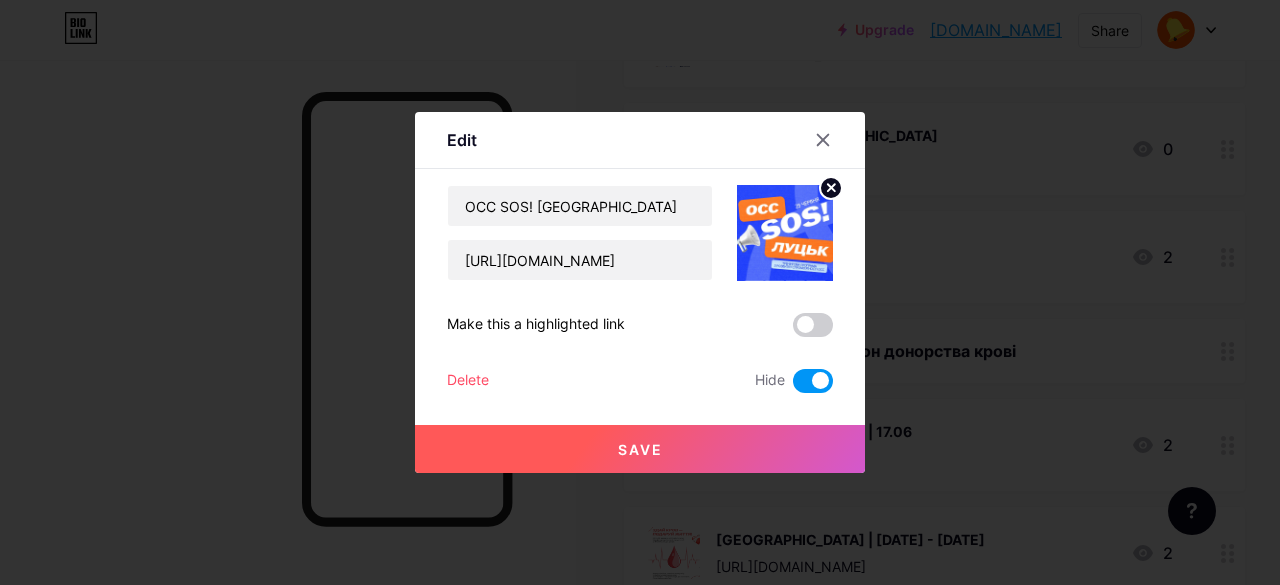 click on "Save" at bounding box center (640, 449) 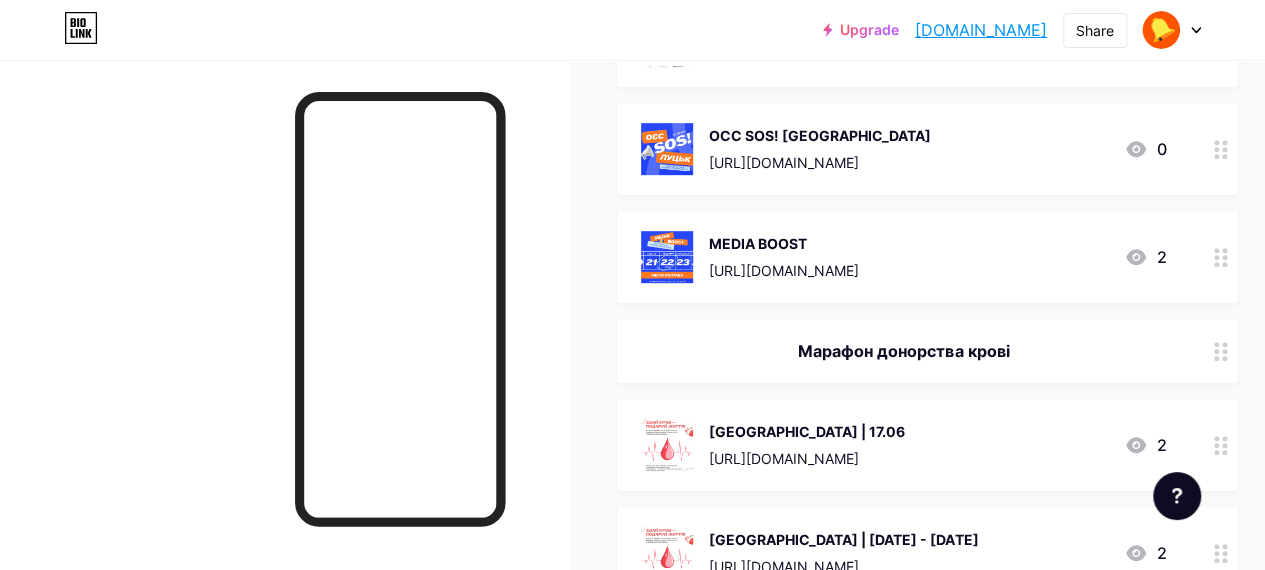 click on "MEDIA BOOST
https://forms.gle/VYjJ2rLLF2m2RhrK6
2" at bounding box center [903, 257] 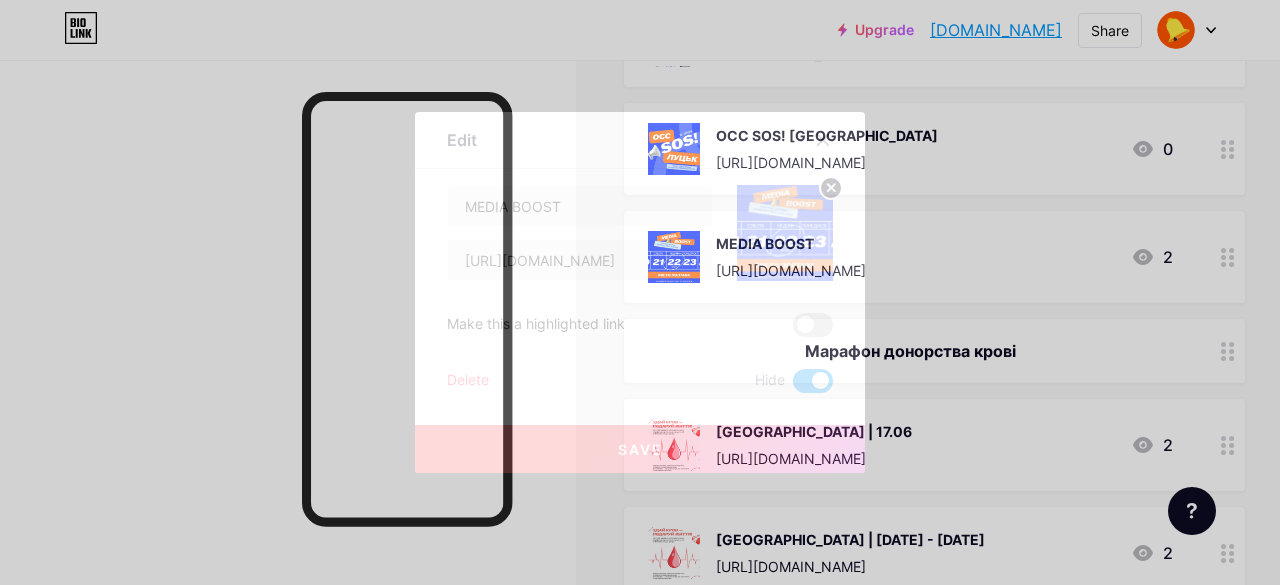 click at bounding box center (813, 381) 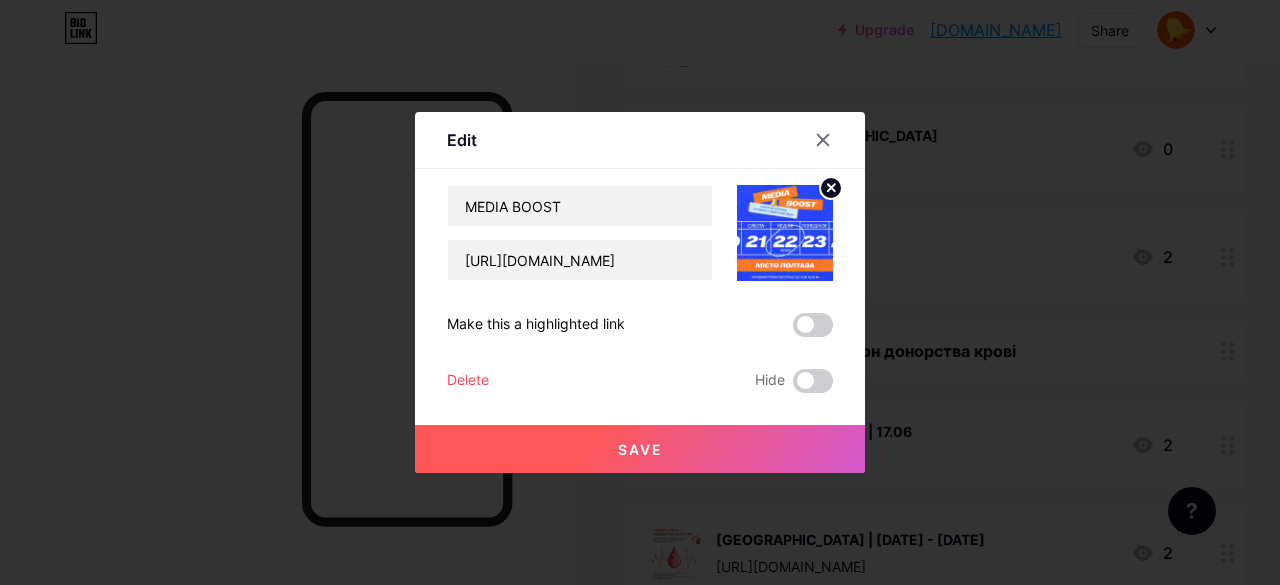 click on "Save" at bounding box center [640, 449] 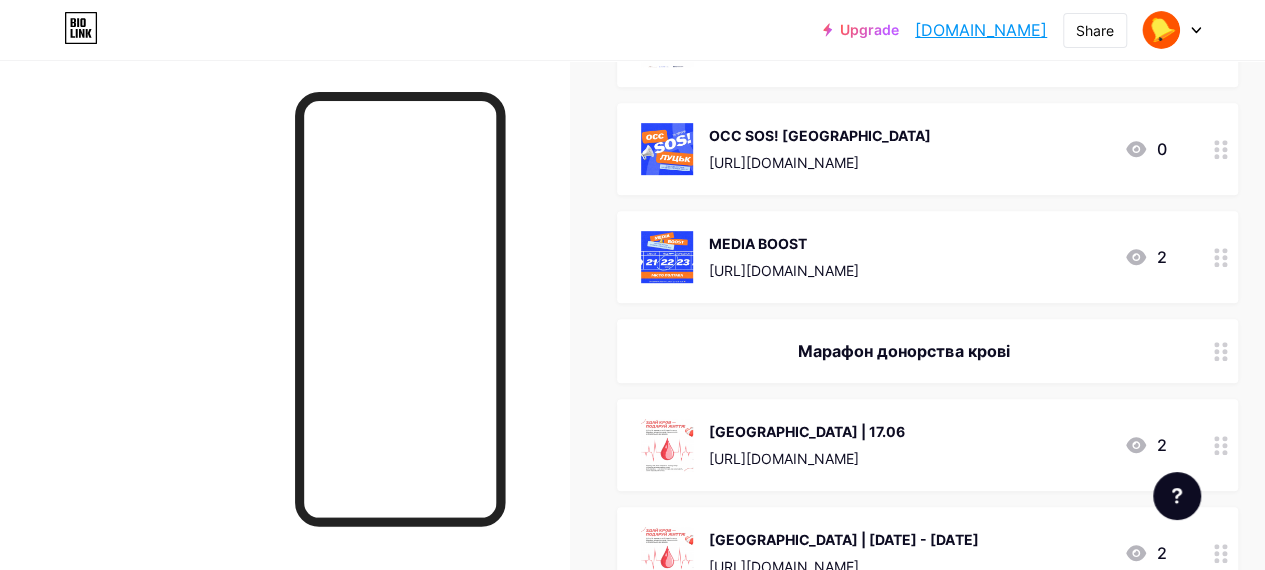 click on "https://forms.gle/VYjJ2rLLF2m2RhrK6" at bounding box center (784, 270) 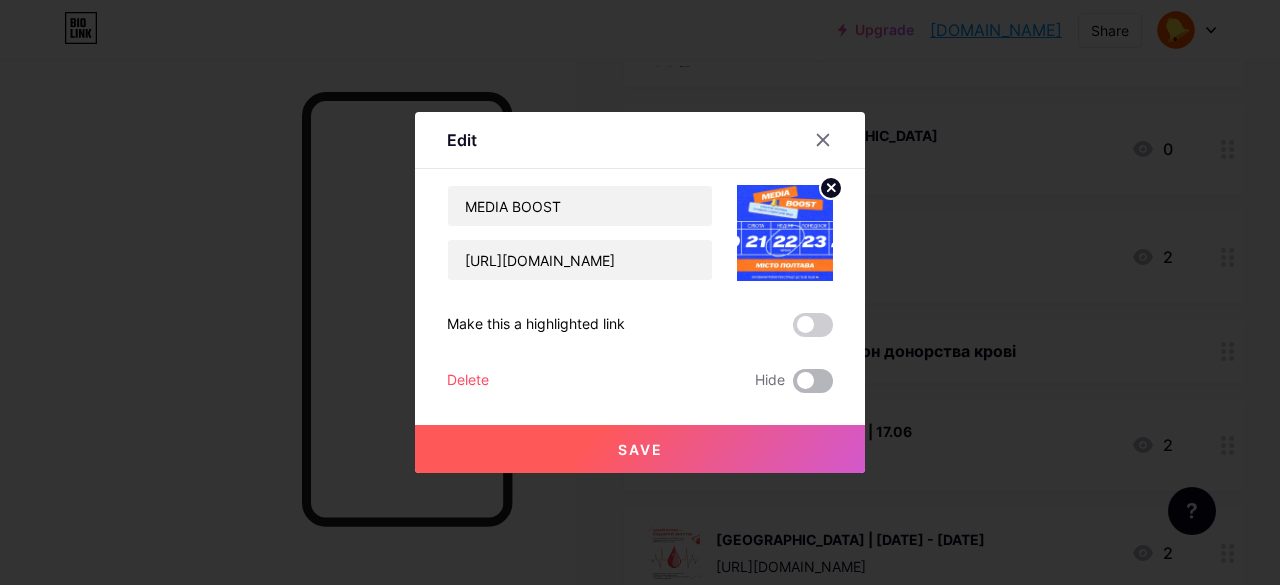 click at bounding box center (813, 381) 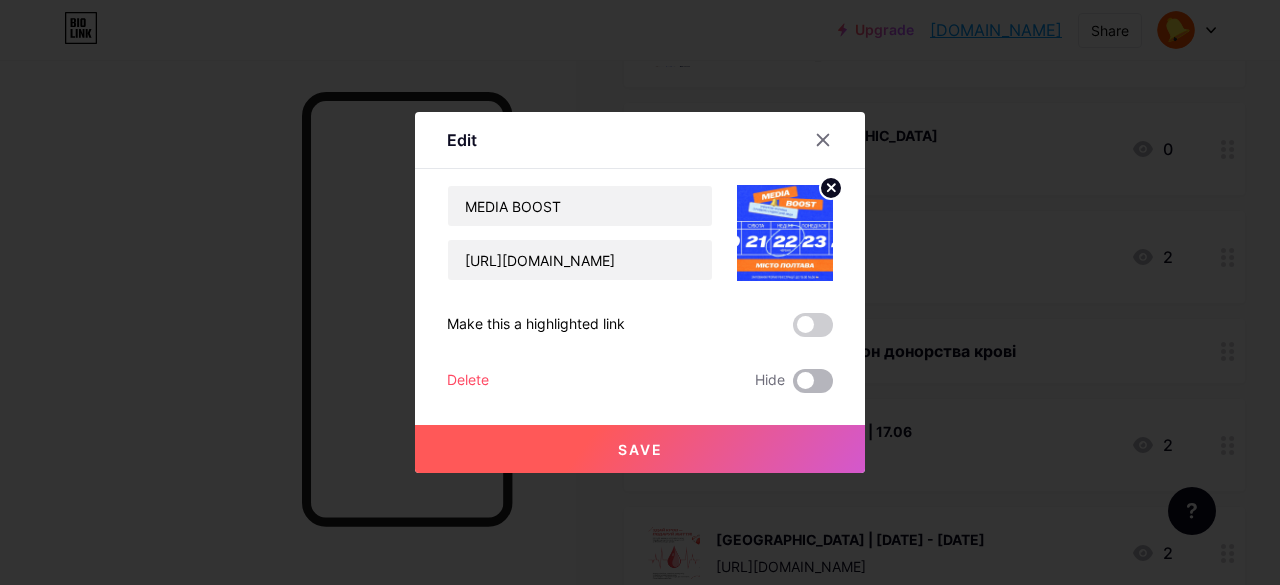 click at bounding box center (793, 386) 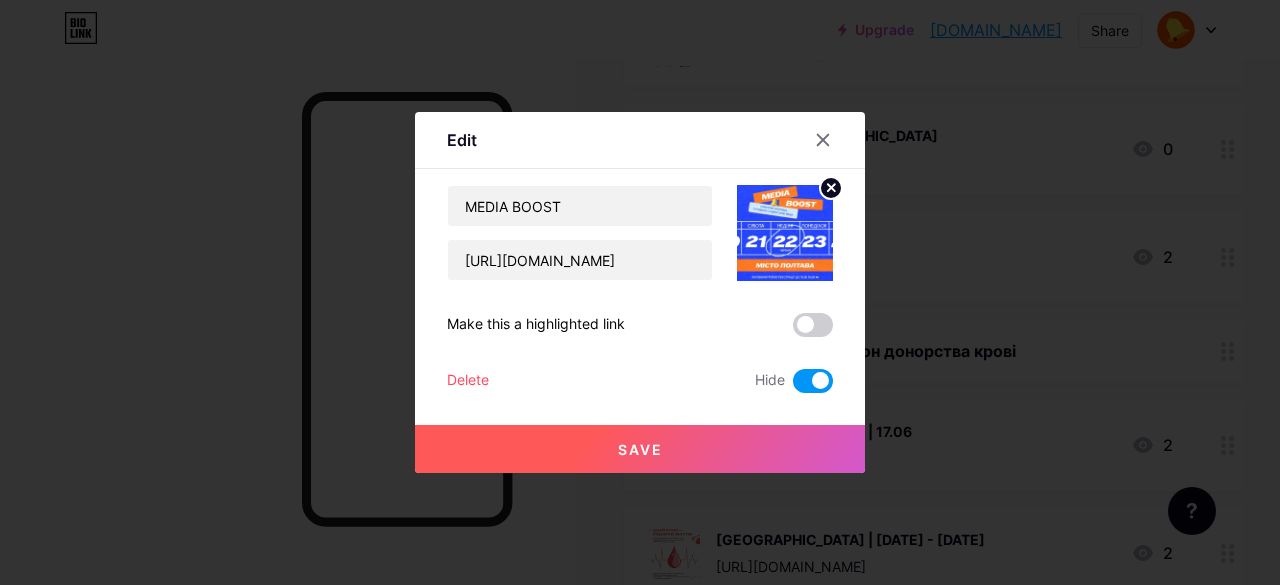 click on "Save" at bounding box center (640, 449) 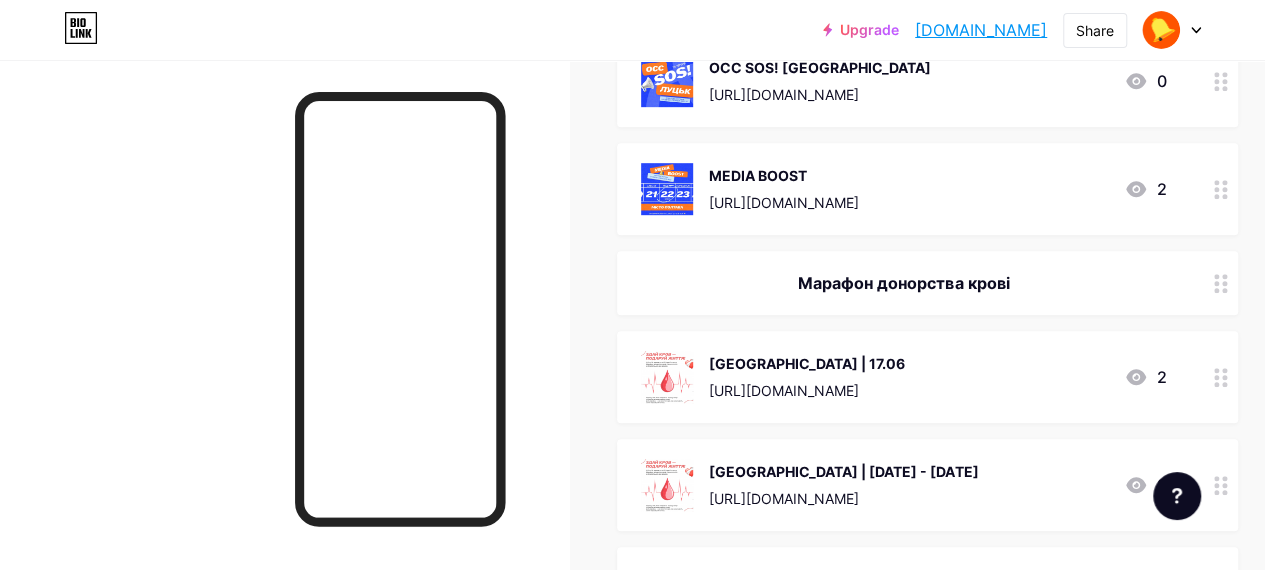 scroll, scrollTop: 500, scrollLeft: 0, axis: vertical 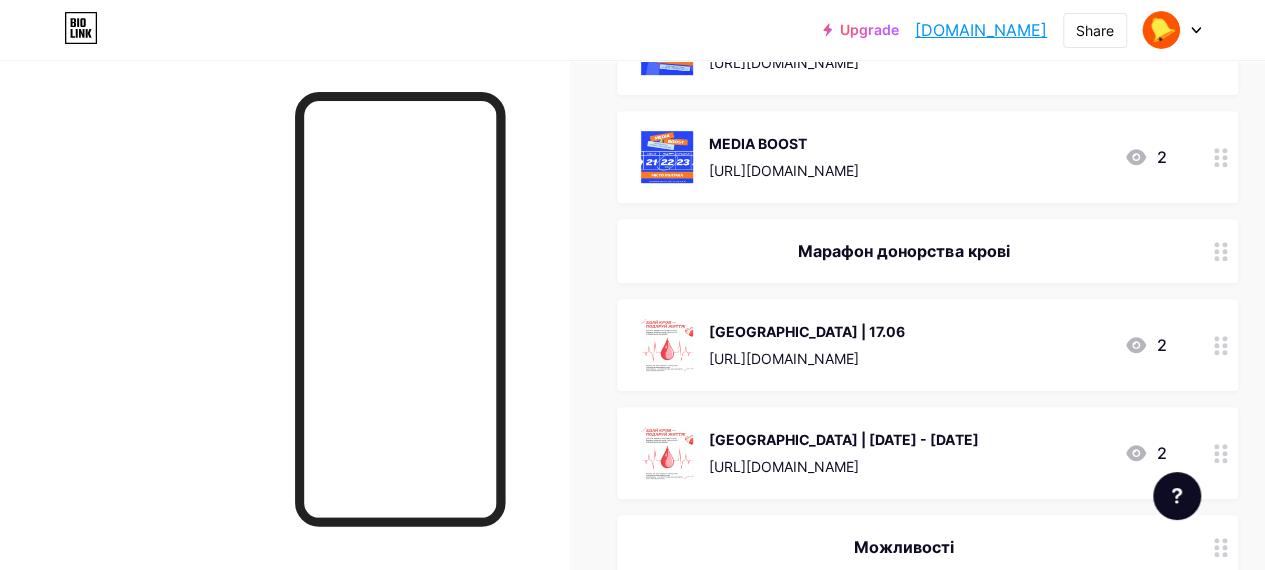 click on "Марафон донорства крові" at bounding box center (903, 251) 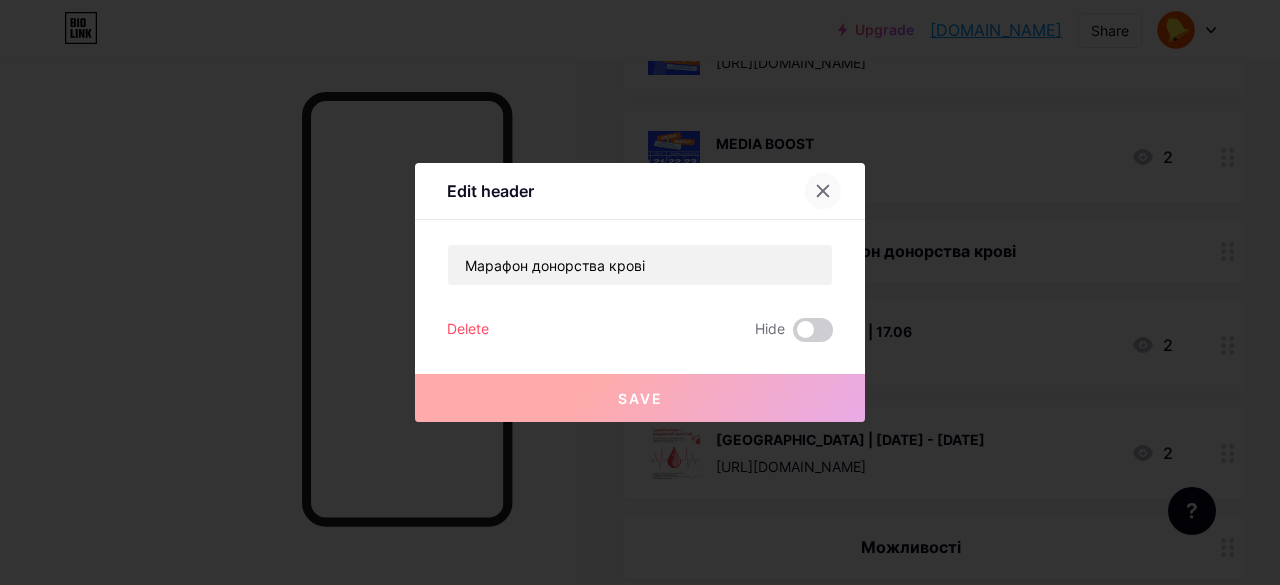 click at bounding box center [823, 191] 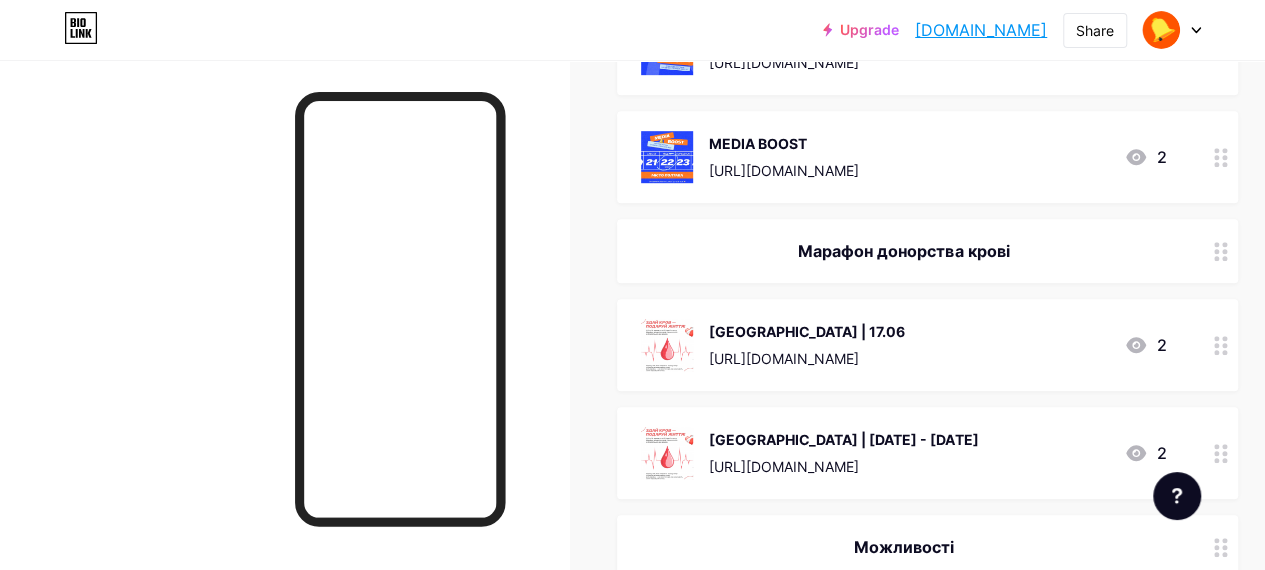 click on "Тернопіль | 13.06 - 30.06" at bounding box center [843, 439] 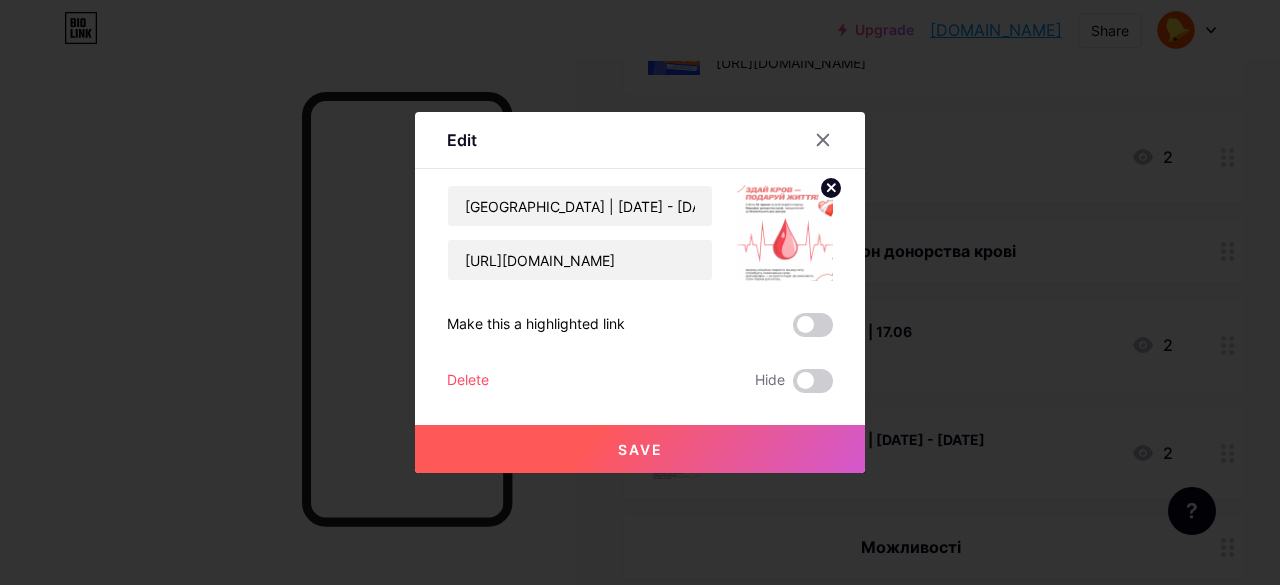 click on "Delete" at bounding box center (468, 381) 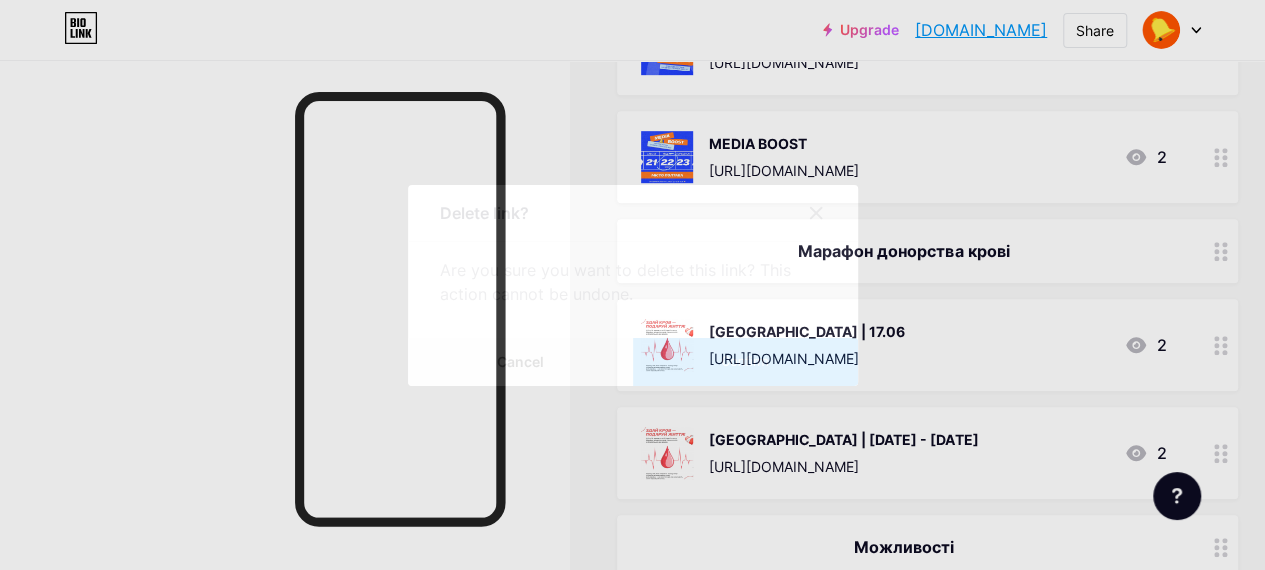 click on "Confirm" at bounding box center (745, 362) 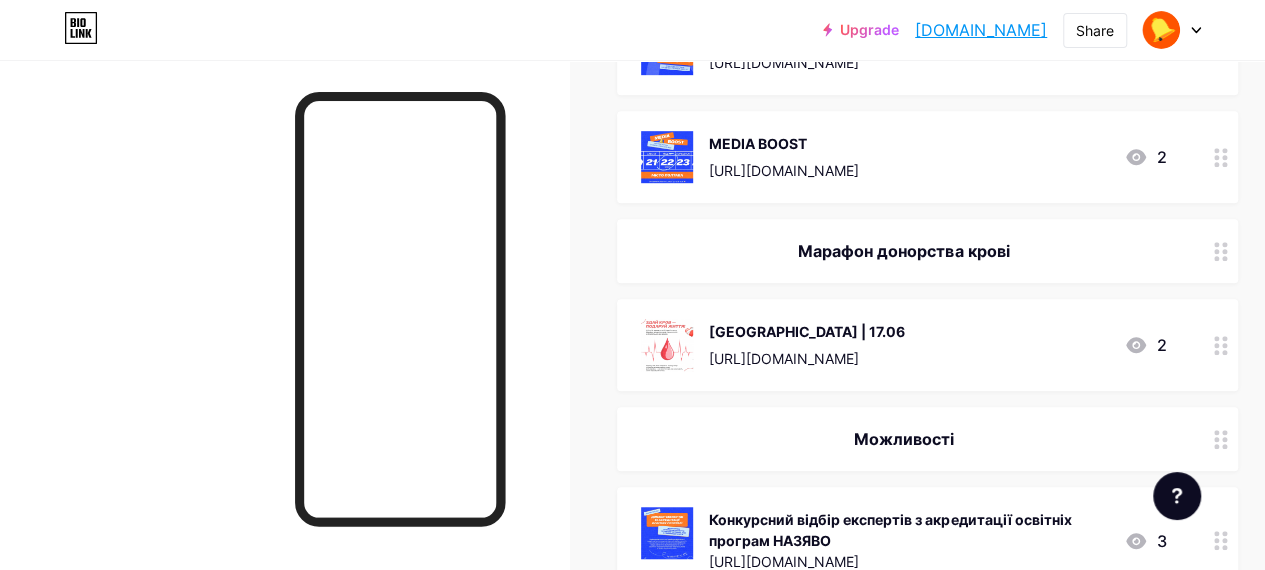 click on "Полтава | 17.06
https://forms.gle/zgWTT3MQF3XxL6EZ9" at bounding box center (807, 345) 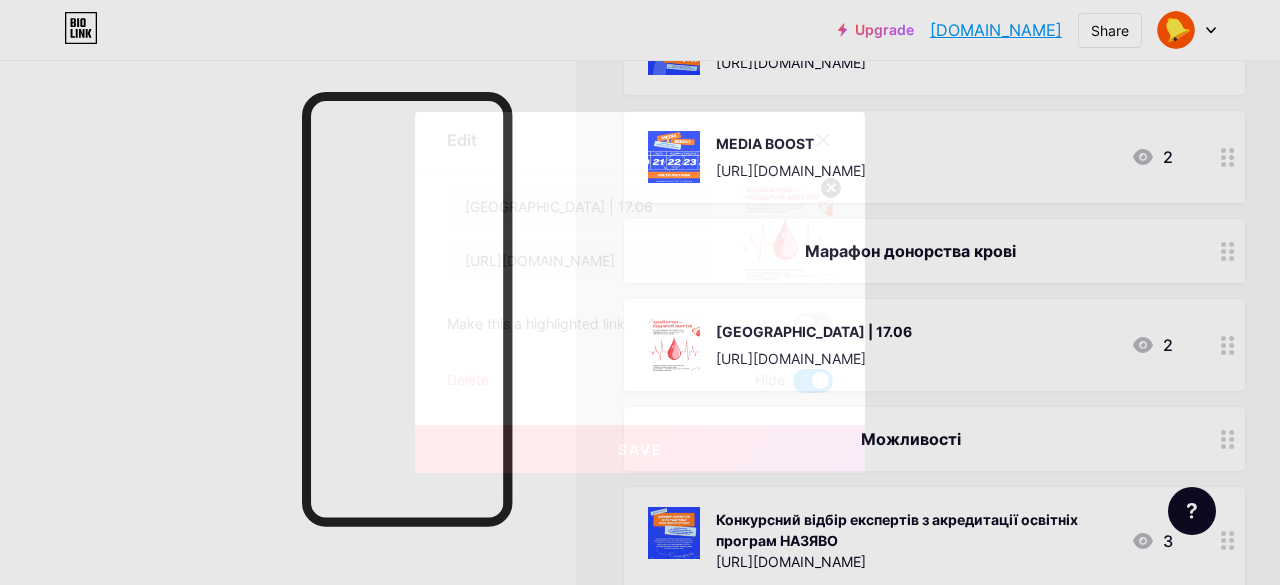 click on "Delete" at bounding box center (468, 381) 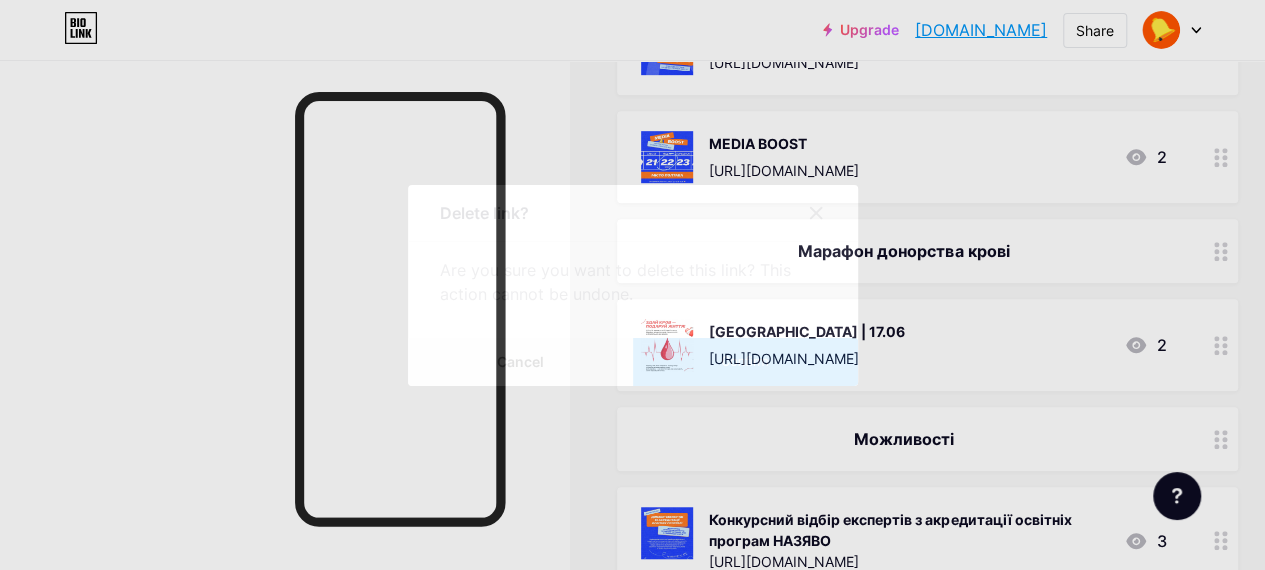 click on "Confirm" at bounding box center (744, 361) 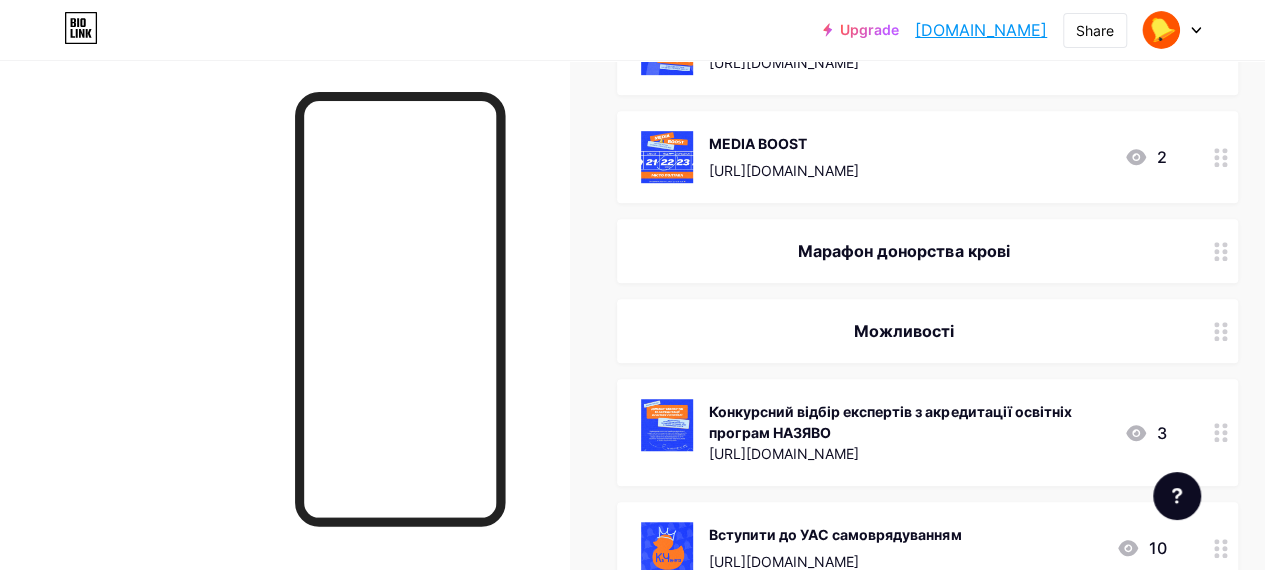 click on "Марафон донорства крові" at bounding box center [903, 251] 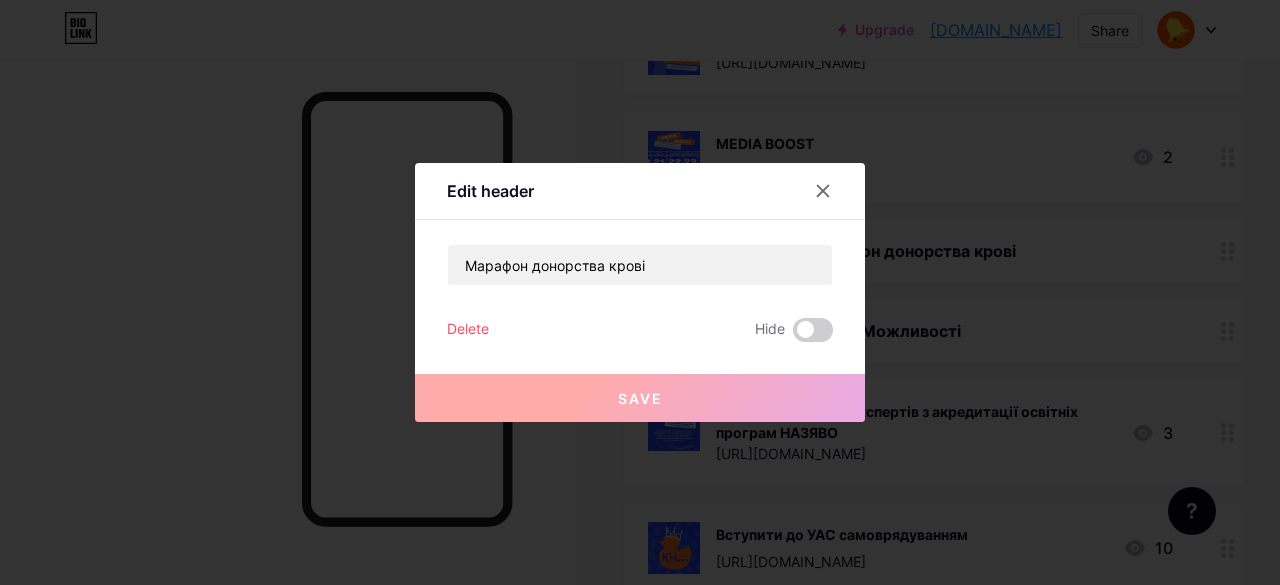 click on "Delete" at bounding box center [468, 330] 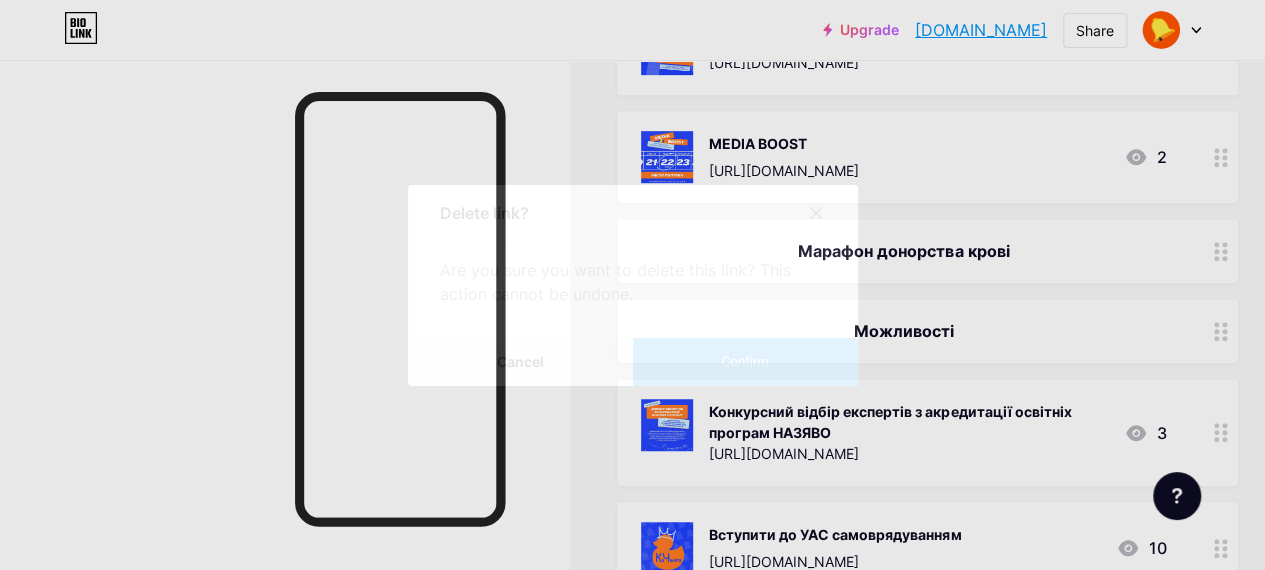 click on "Confirm" at bounding box center (745, 362) 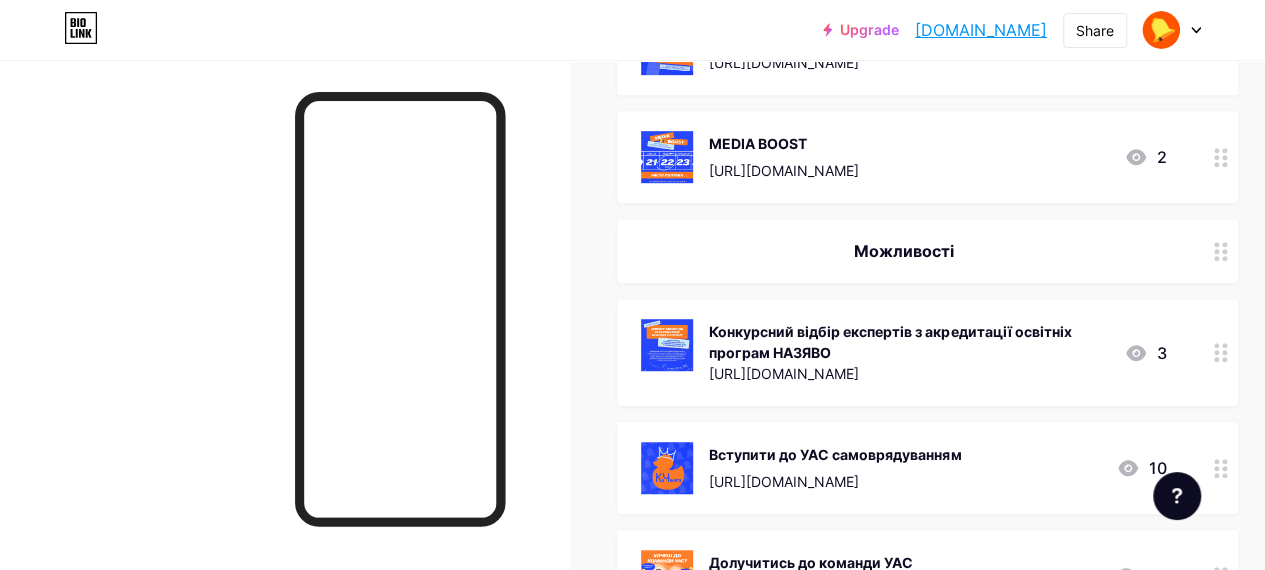 click on "Конкурсний відбір експертів з акредитації освітніх програм НАЗЯВО" at bounding box center (908, 342) 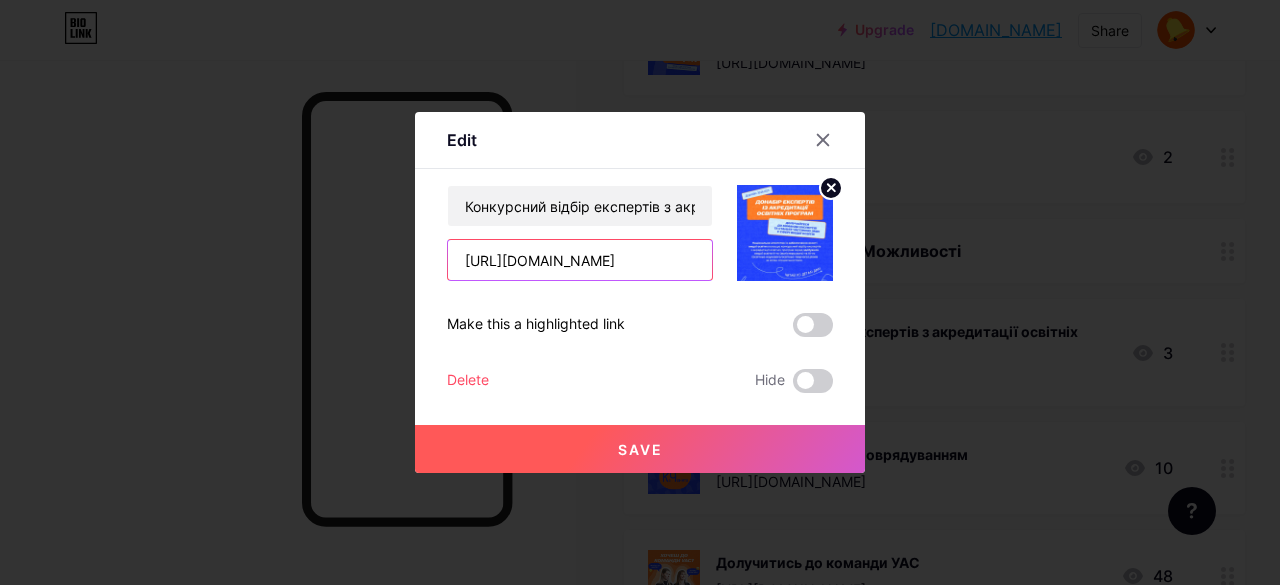 click on "https://docs.google.com/forms/d/1zxxnjB2lPf_HeYjSZ2TAcGT86Eq_SiFiOPy7iYcfudM/viewform?edit_requested=true" at bounding box center [580, 260] 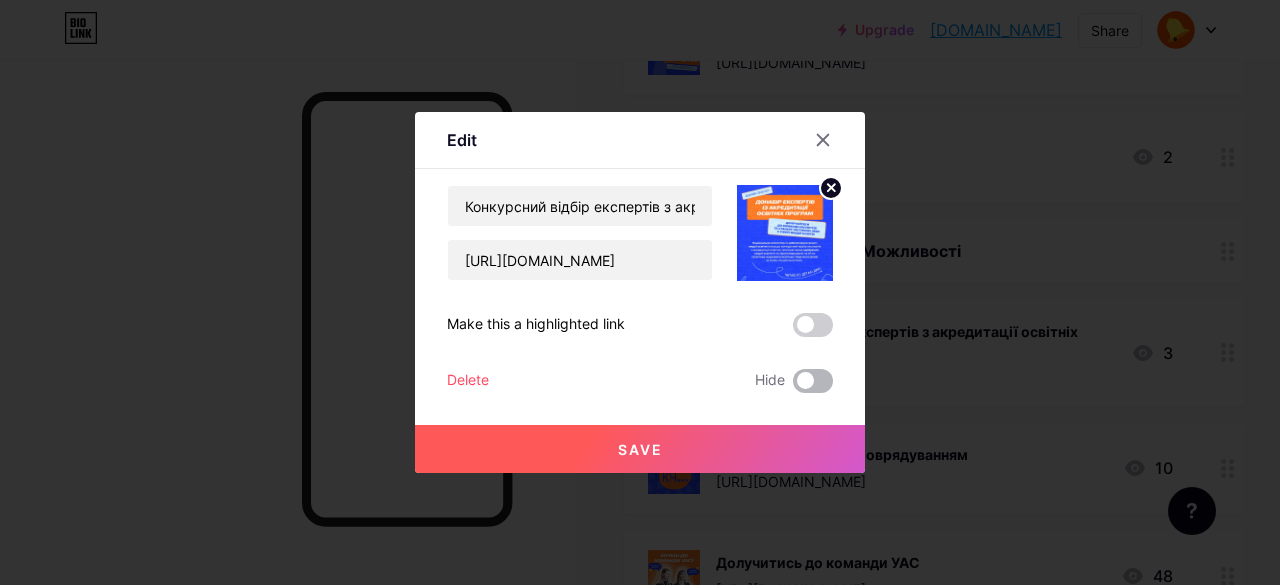 click at bounding box center [813, 381] 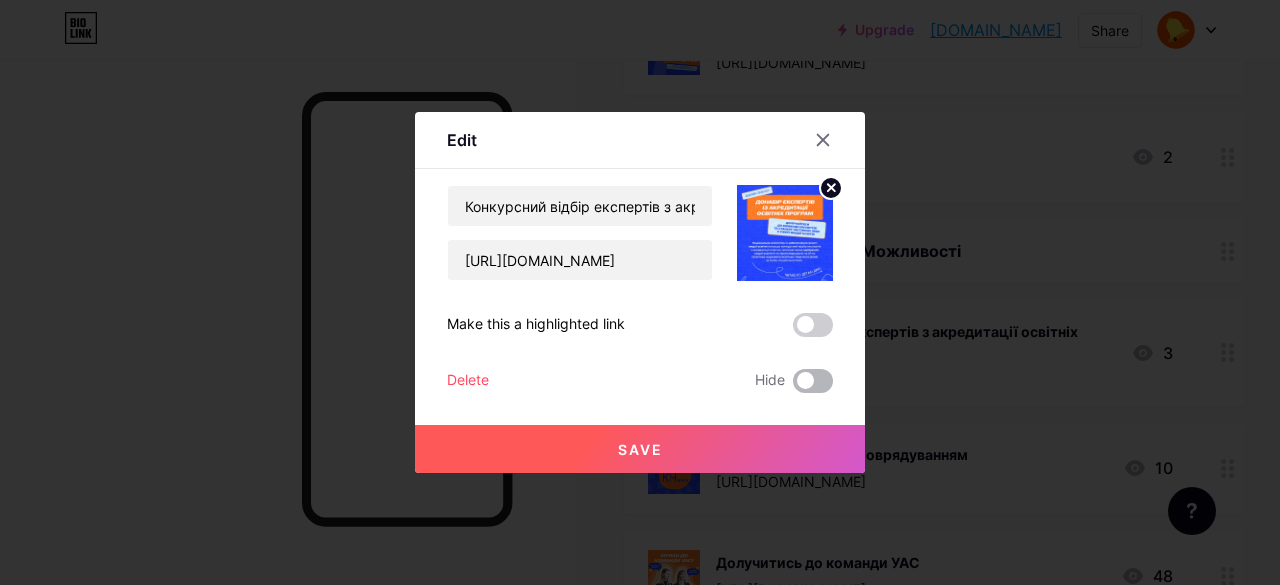 click at bounding box center (793, 386) 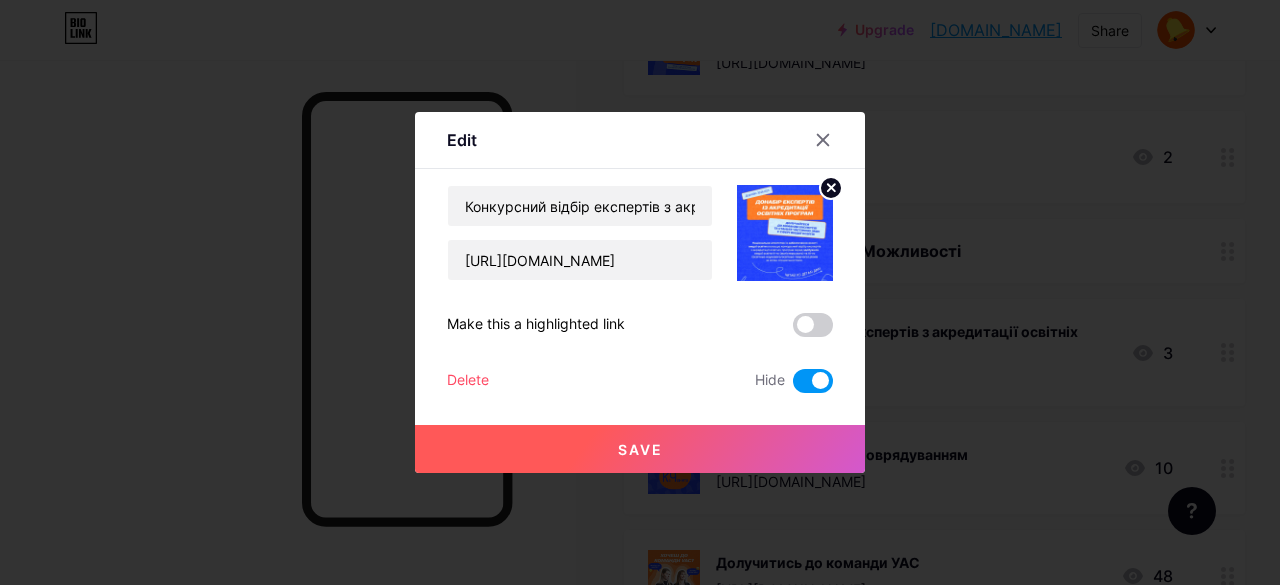 click on "Save" at bounding box center (640, 449) 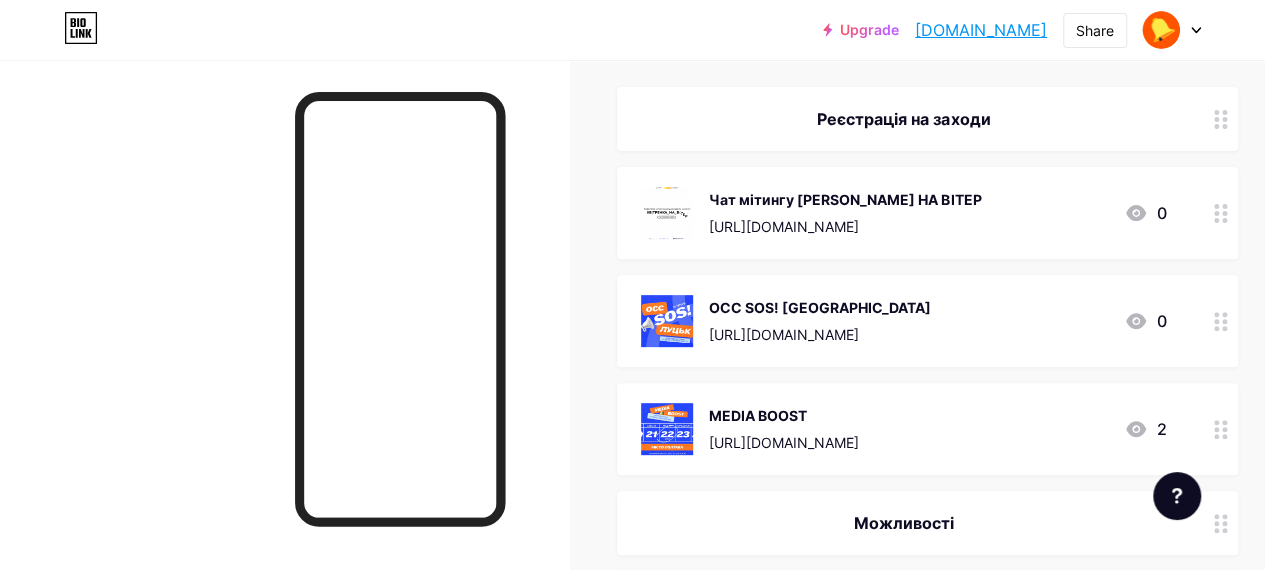 scroll, scrollTop: 300, scrollLeft: 0, axis: vertical 